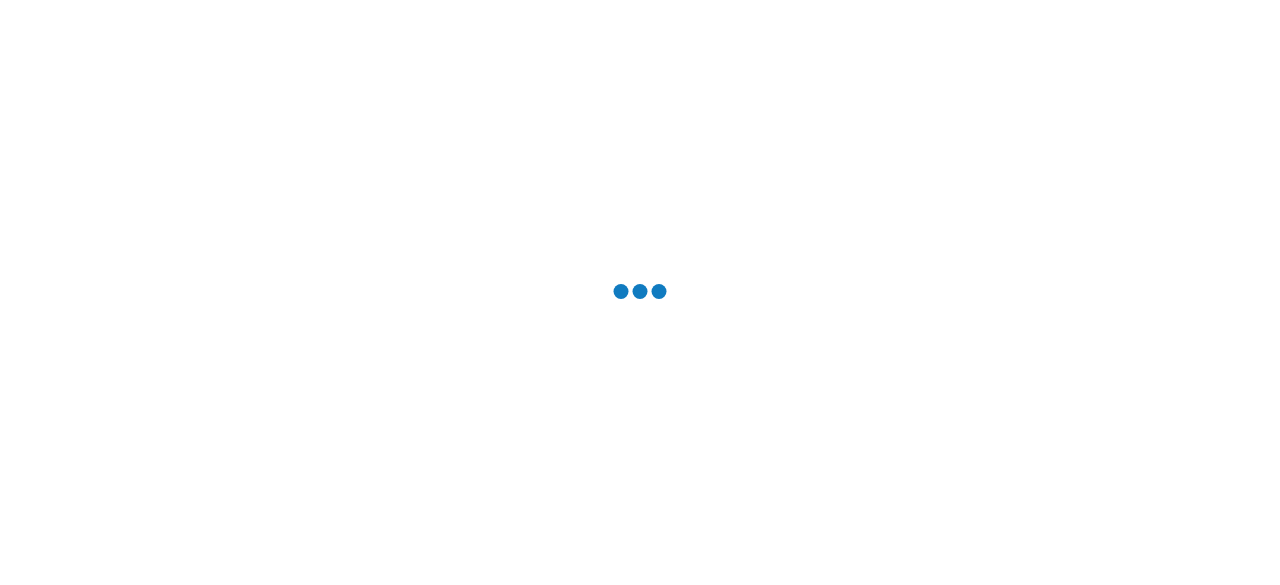 scroll, scrollTop: 0, scrollLeft: 0, axis: both 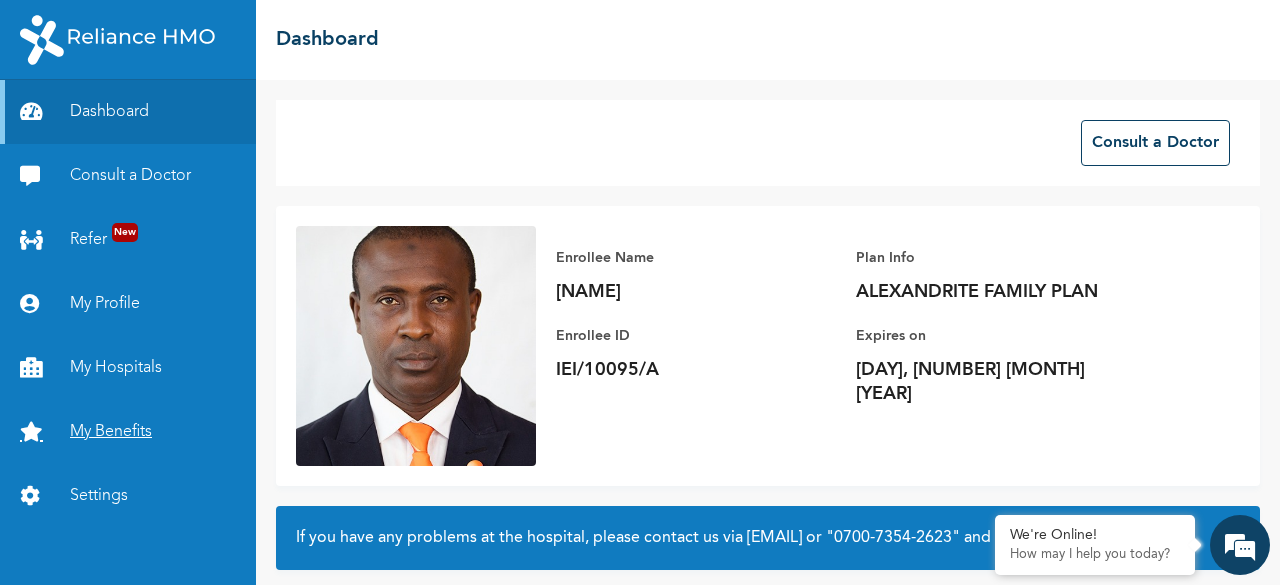 click on "My Benefits" at bounding box center (128, 432) 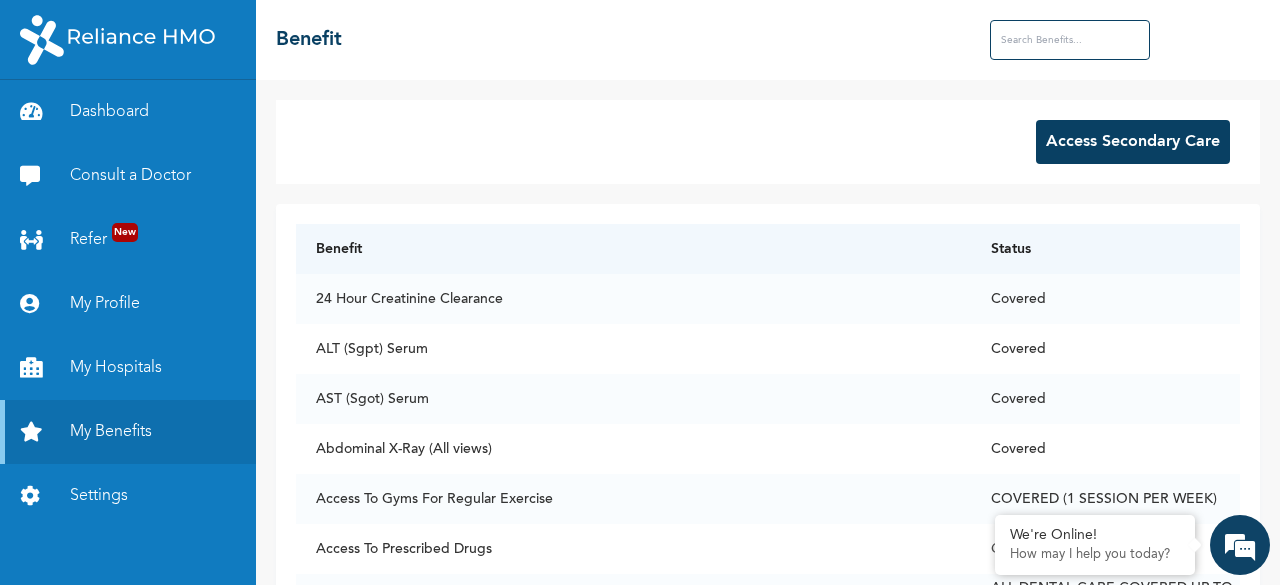 click on "Access Secondary Care" at bounding box center (1133, 142) 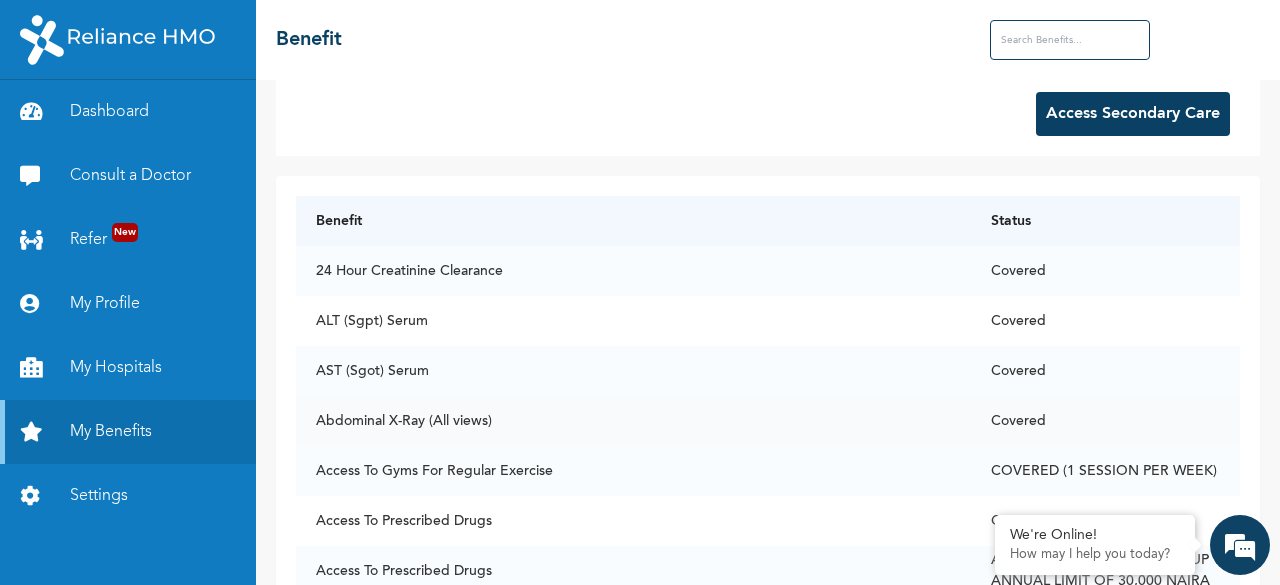 scroll, scrollTop: 0, scrollLeft: 0, axis: both 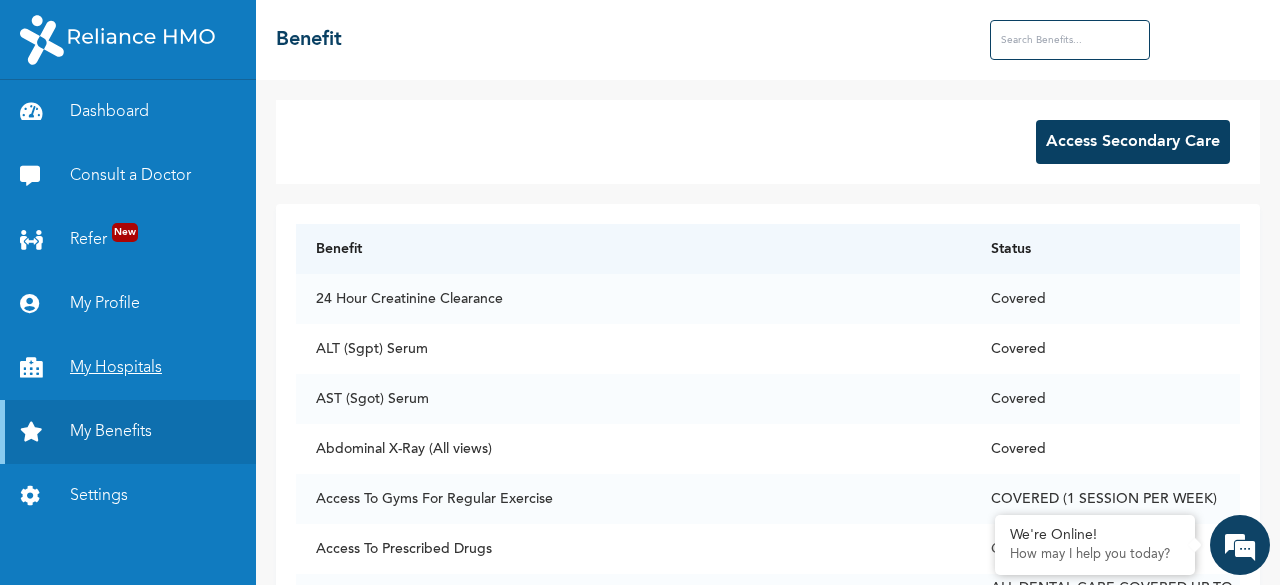 click on "My Hospitals" at bounding box center [128, 368] 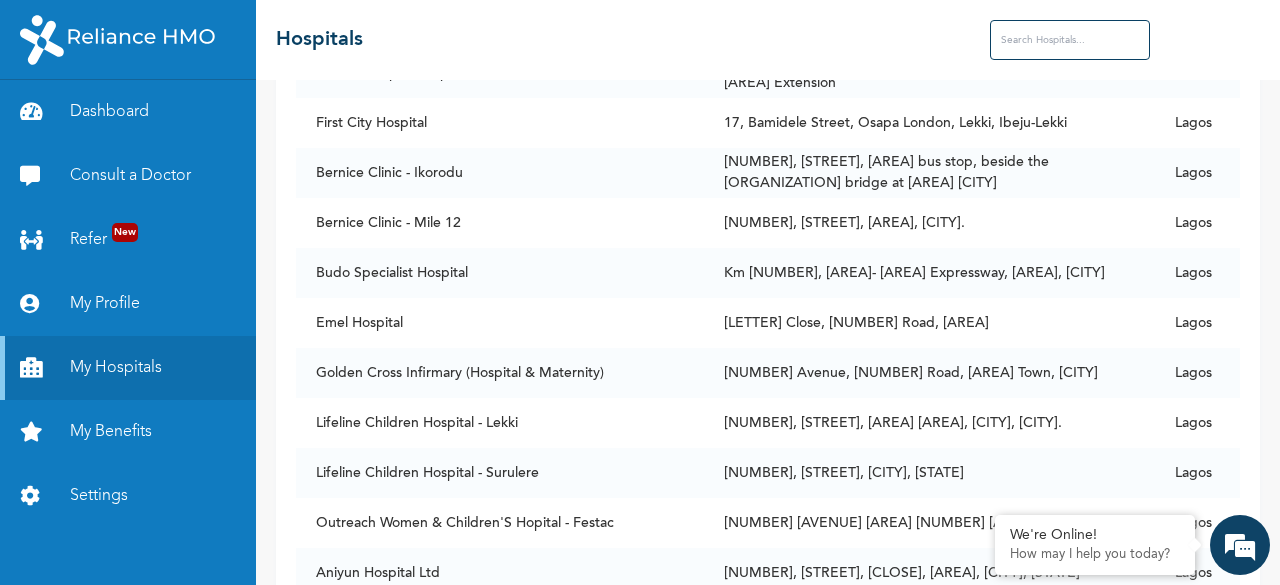 scroll, scrollTop: 0, scrollLeft: 0, axis: both 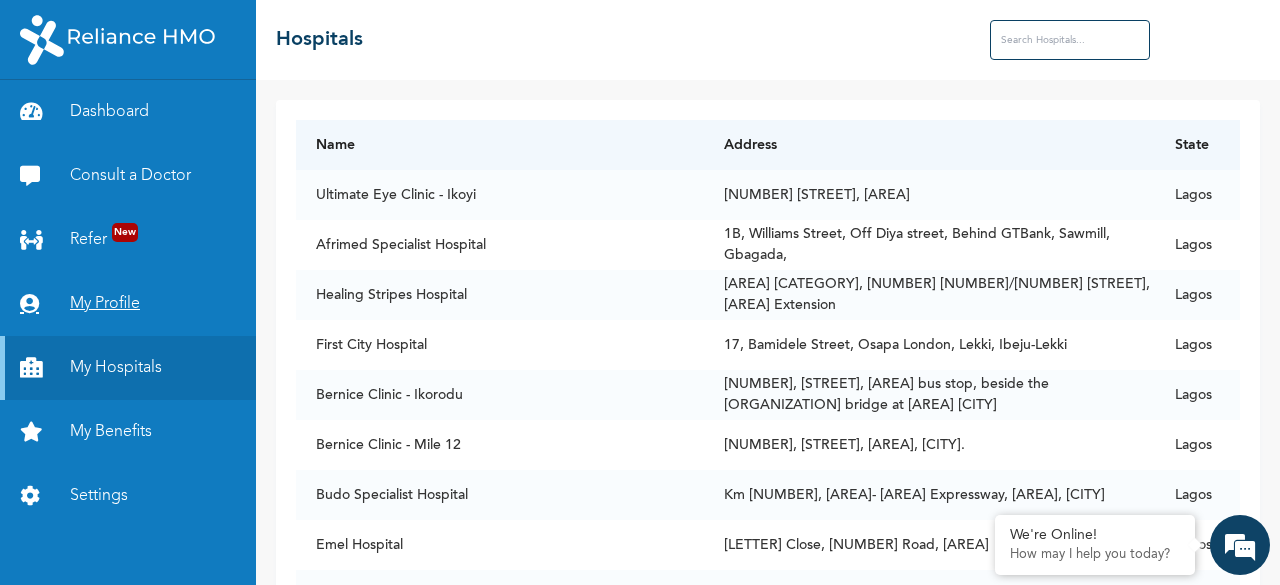 click on "My Profile" at bounding box center [128, 304] 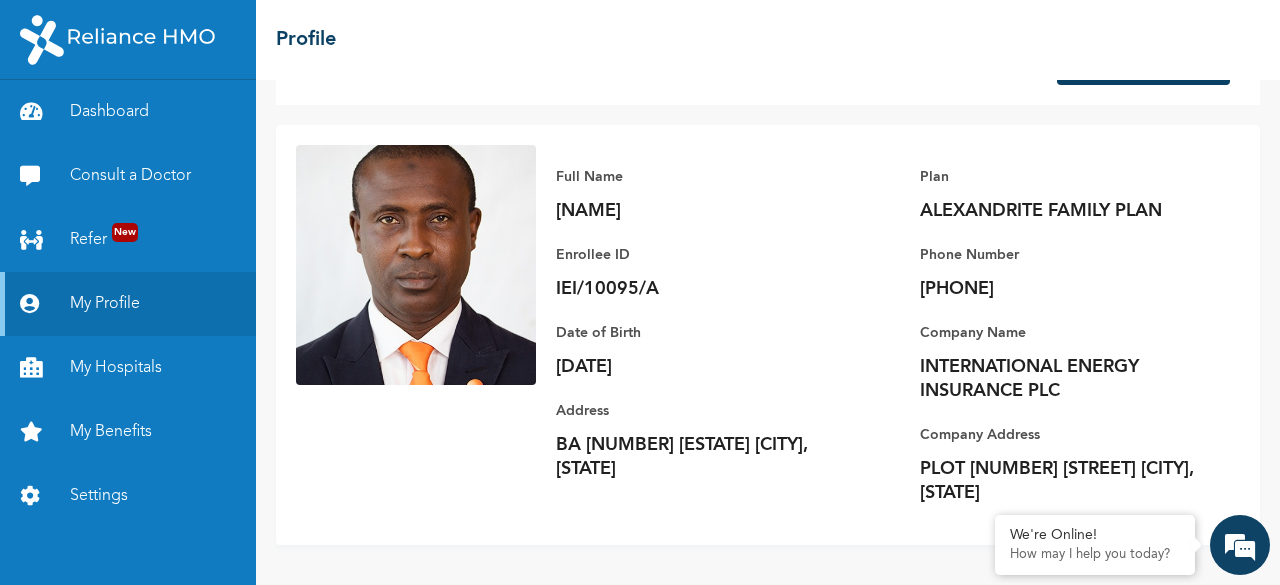 scroll, scrollTop: 0, scrollLeft: 0, axis: both 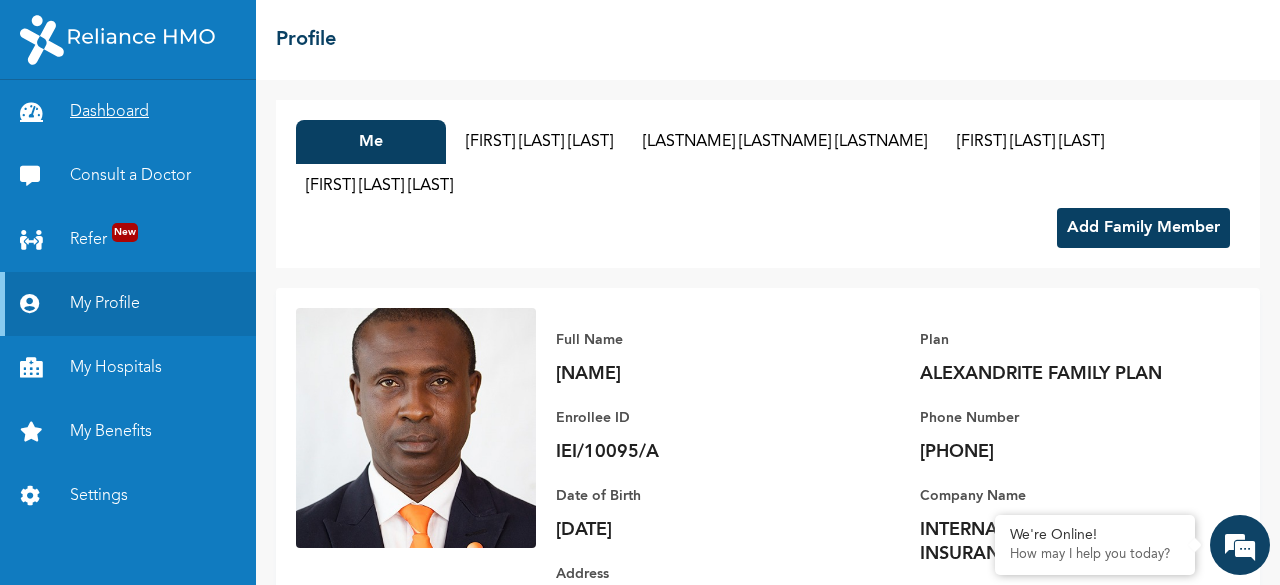 click on "Dashboard" at bounding box center (128, 112) 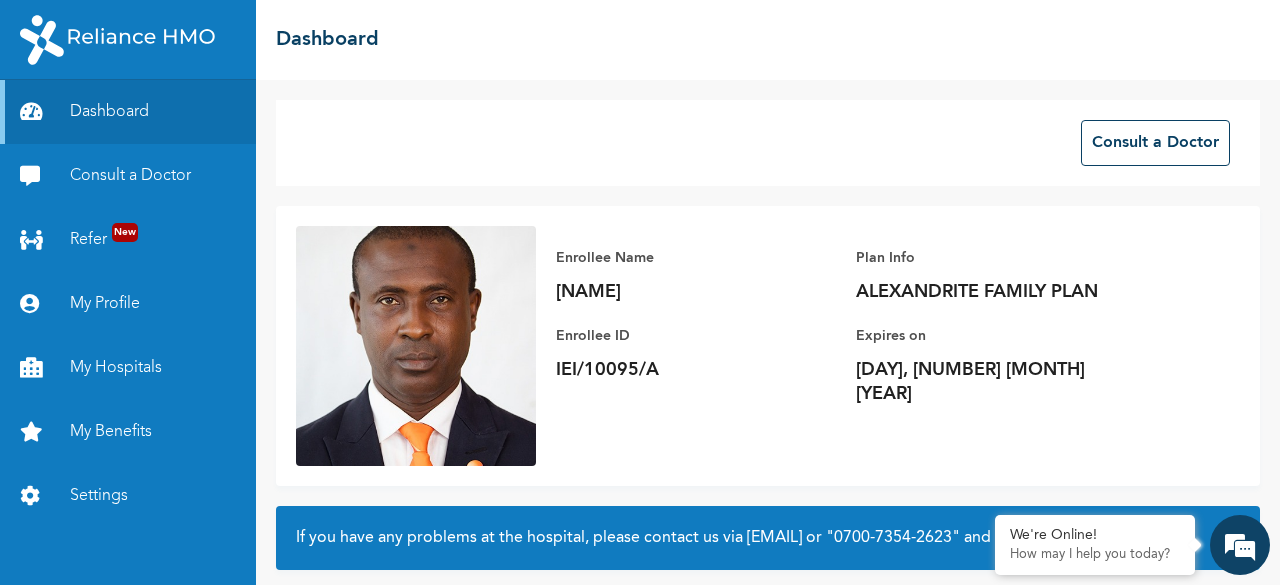 scroll, scrollTop: 100, scrollLeft: 0, axis: vertical 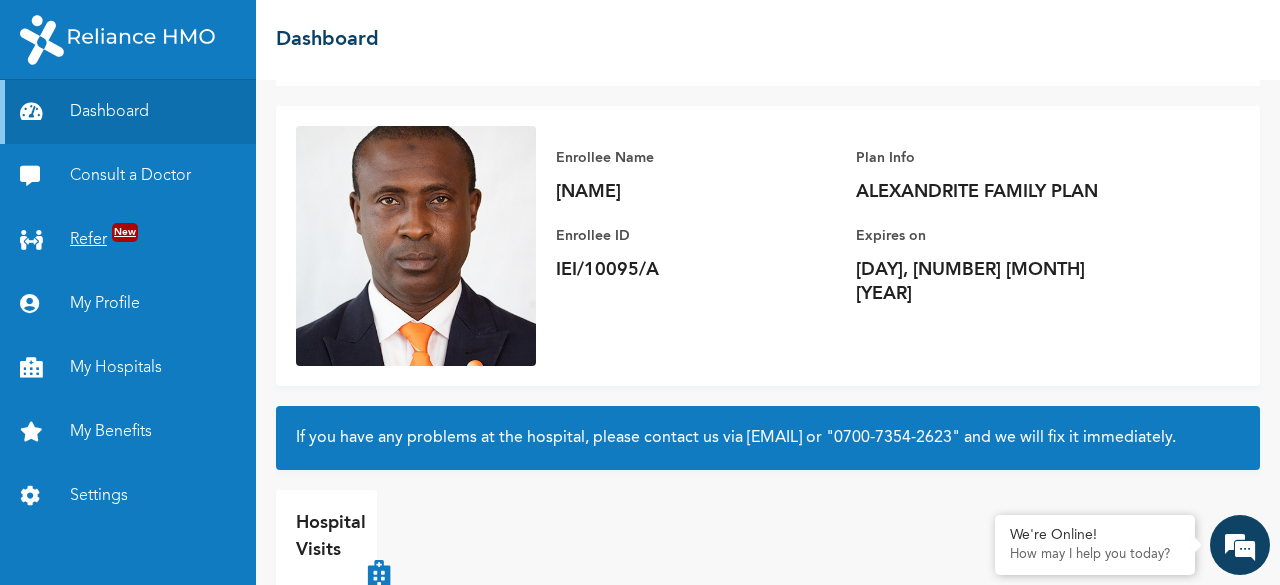 click on "Refer New" at bounding box center [128, 240] 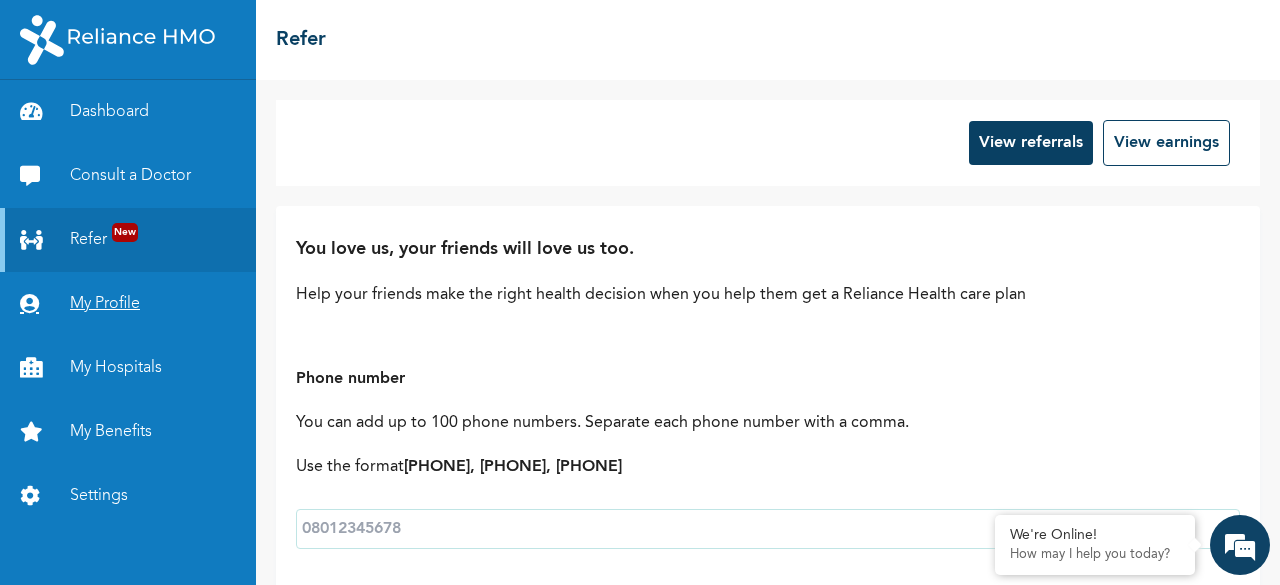 click on "My Profile" at bounding box center (128, 304) 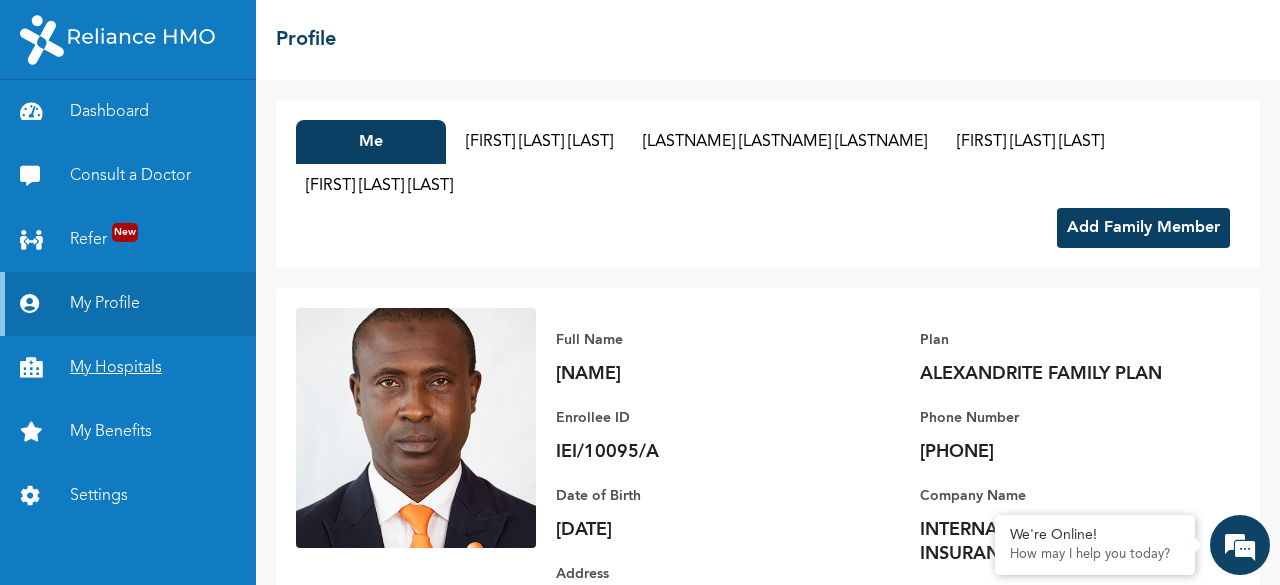 click on "My Hospitals" at bounding box center [128, 368] 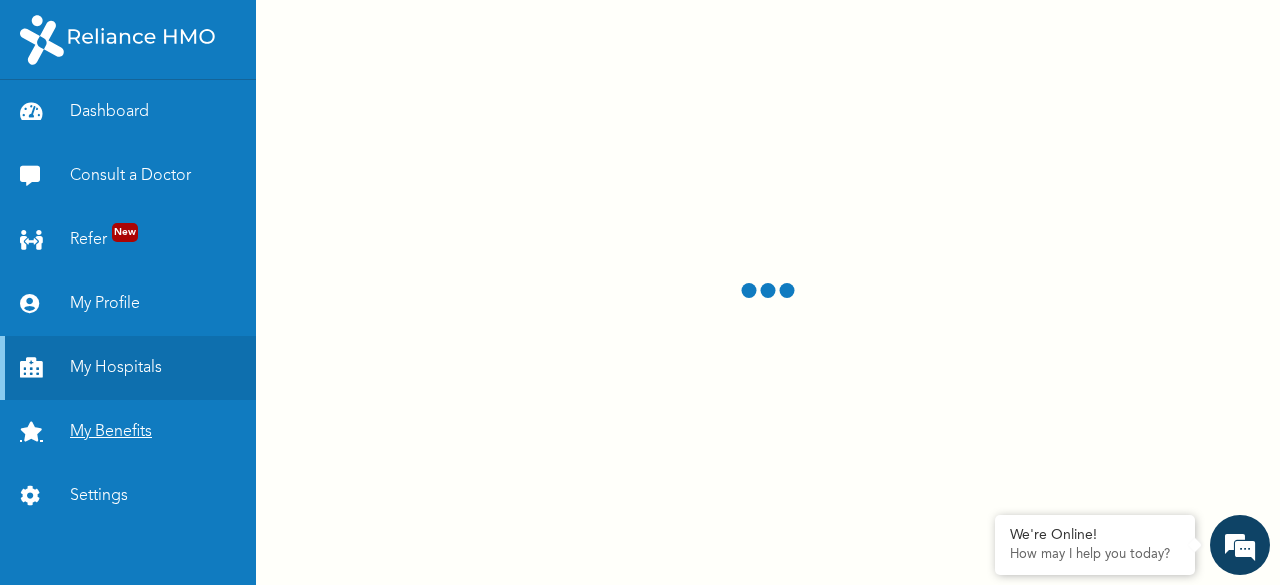 click on "My Benefits" at bounding box center (128, 432) 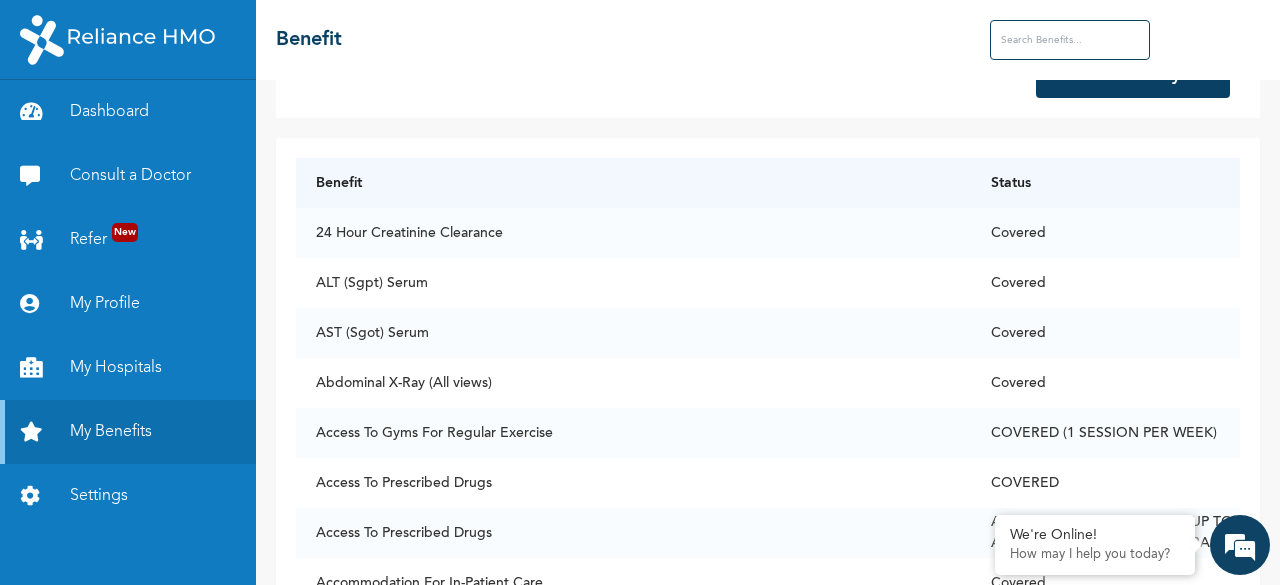 scroll, scrollTop: 0, scrollLeft: 0, axis: both 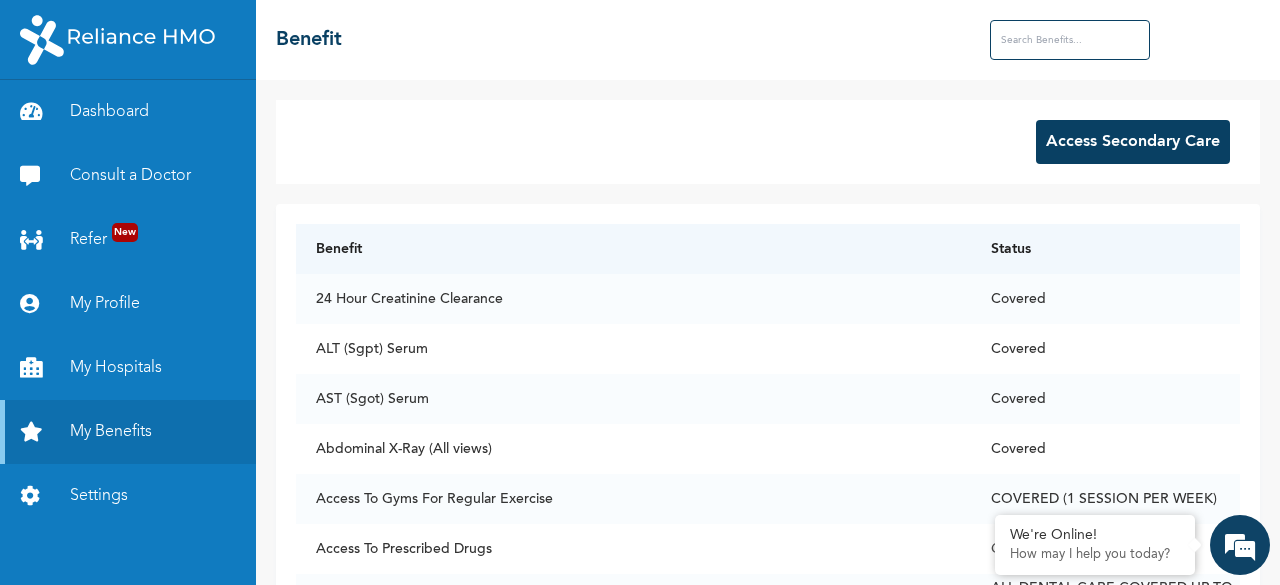 click on "Access Secondary Care" at bounding box center [1133, 142] 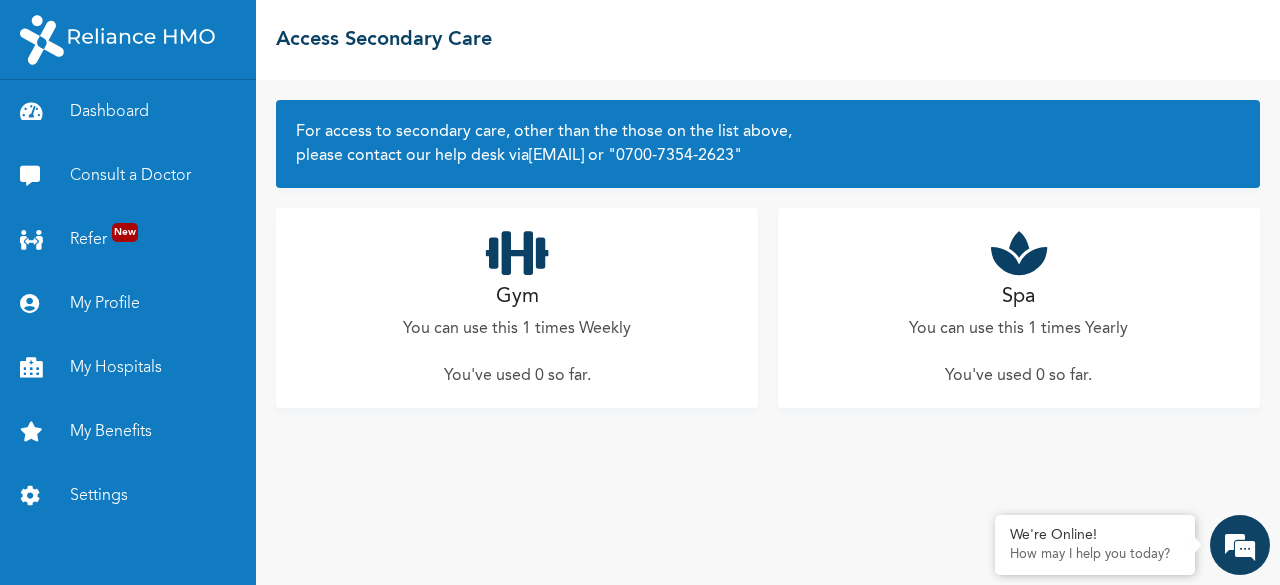 click at bounding box center [517, 253] 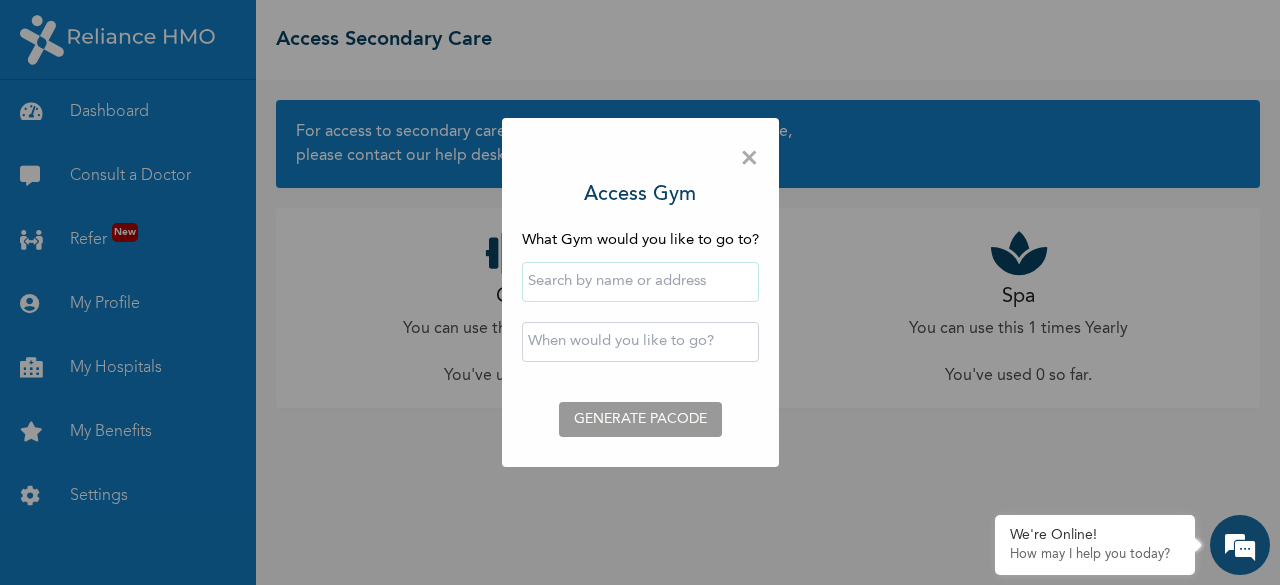 click on "×" at bounding box center (749, 159) 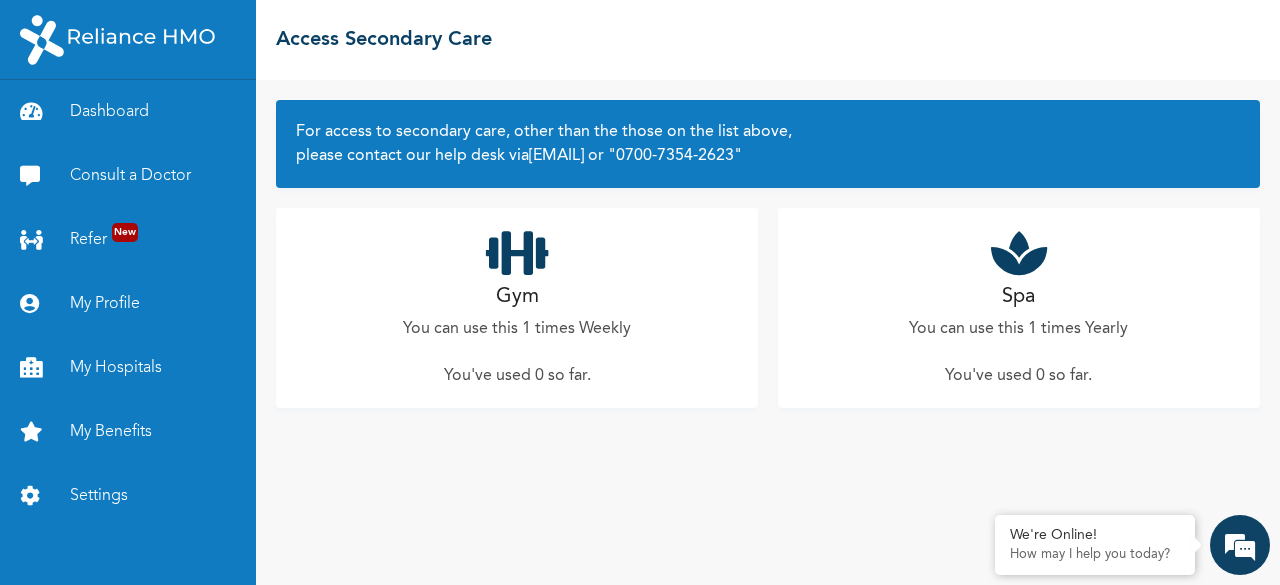 click at bounding box center [517, 253] 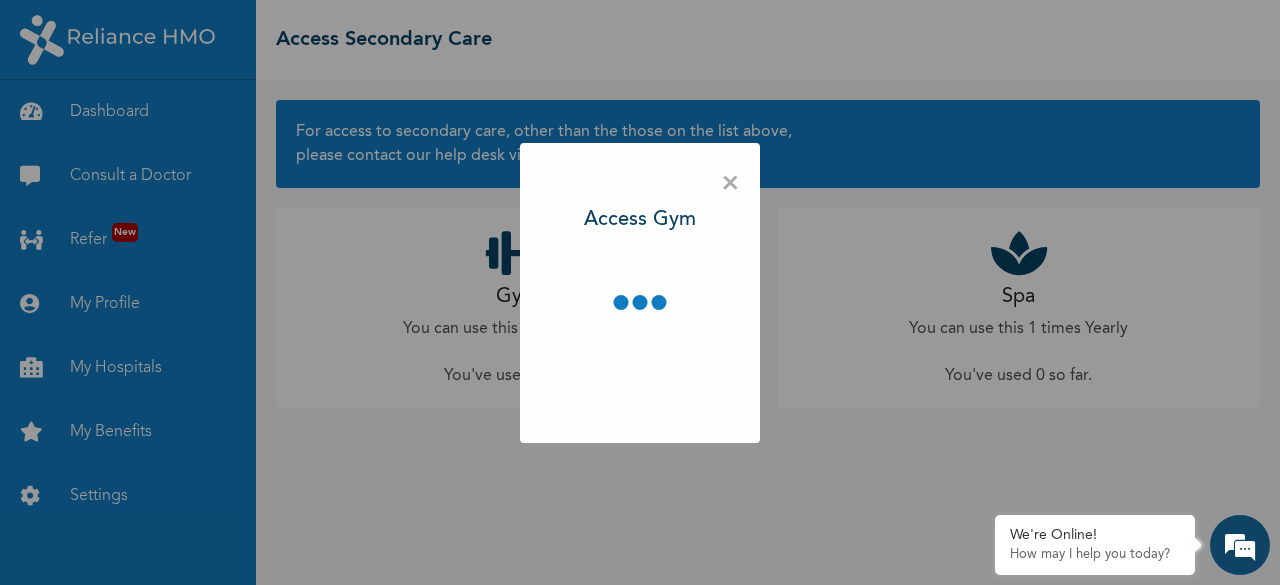 click on "× Access Gym" at bounding box center (640, 293) 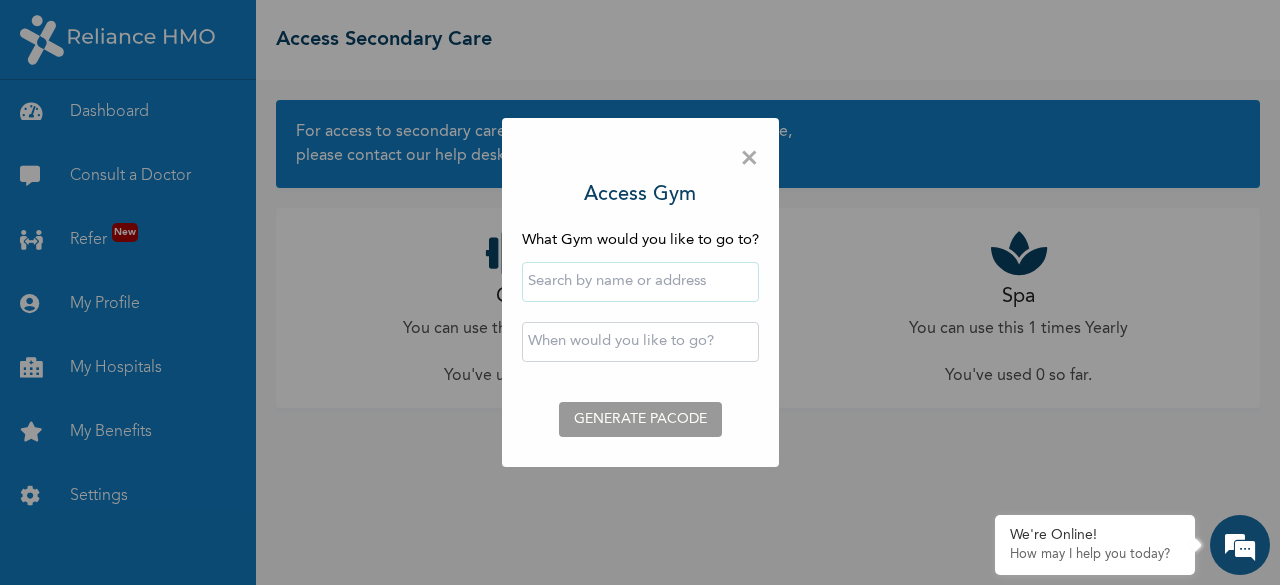 click on "×" at bounding box center (749, 159) 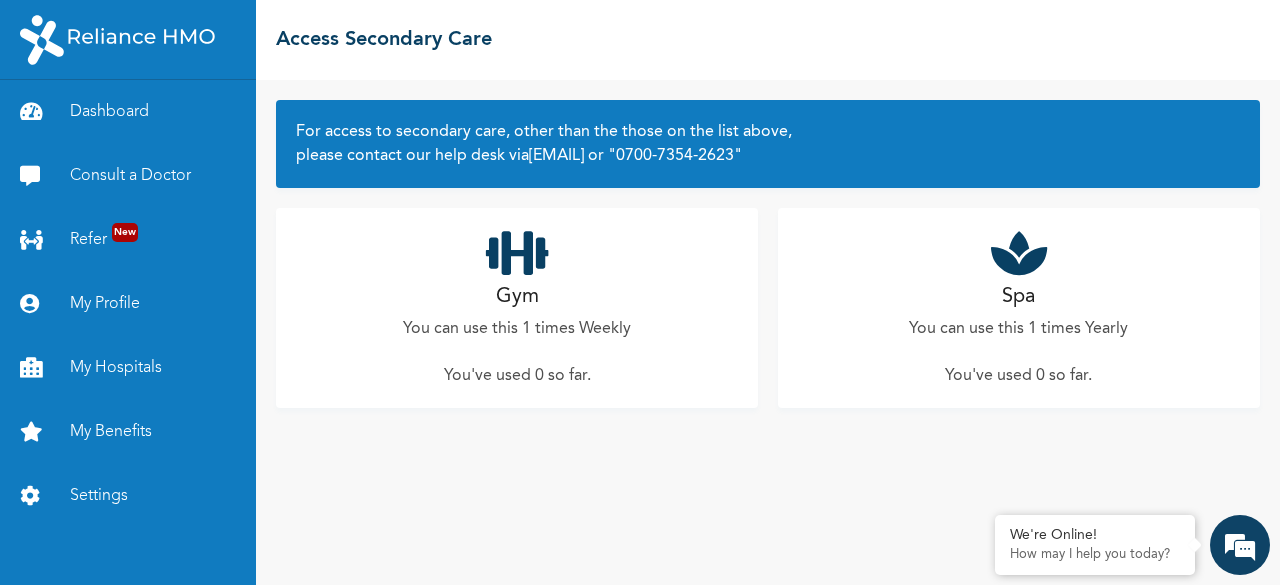 click at bounding box center [517, 253] 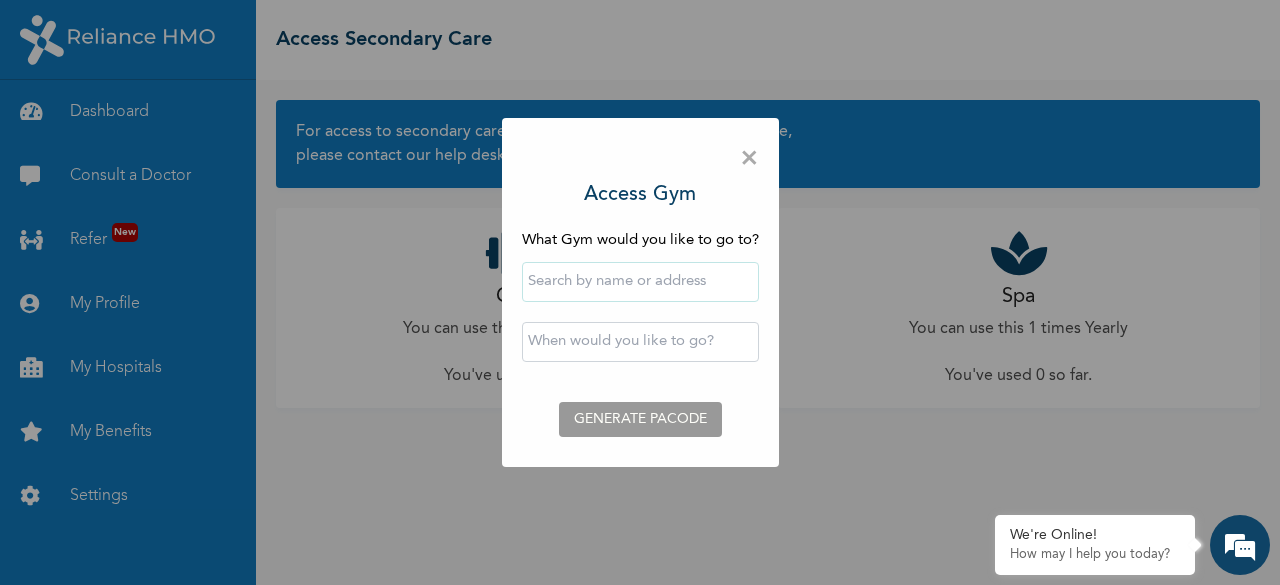 click on "×" at bounding box center (749, 159) 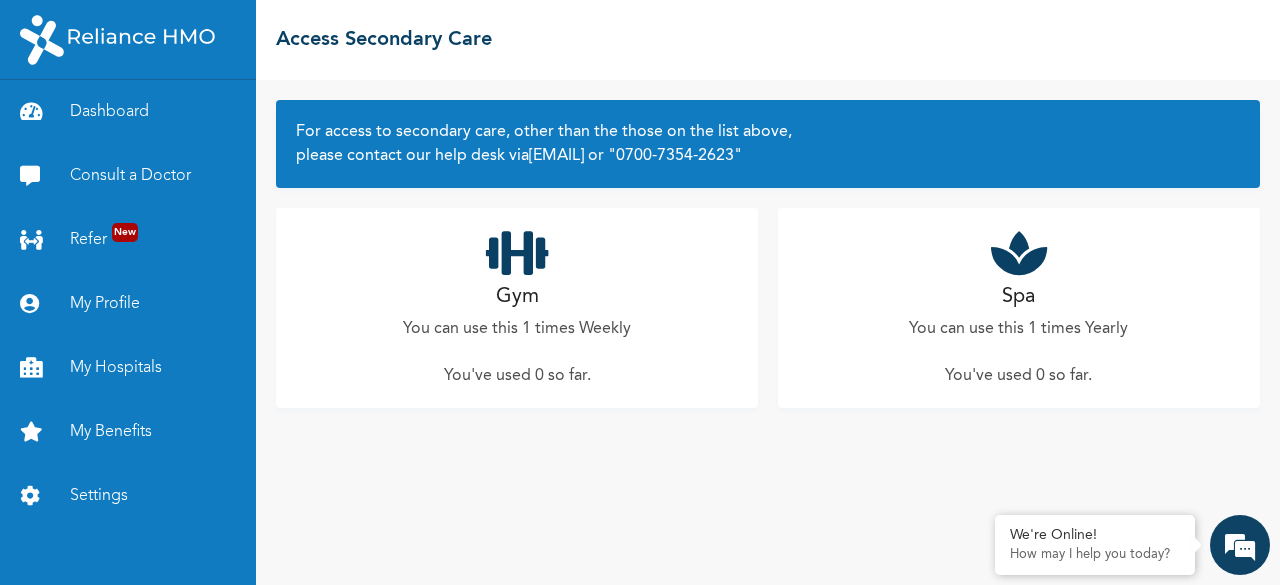 click on "You can use this 1 times Weekly" at bounding box center [517, 329] 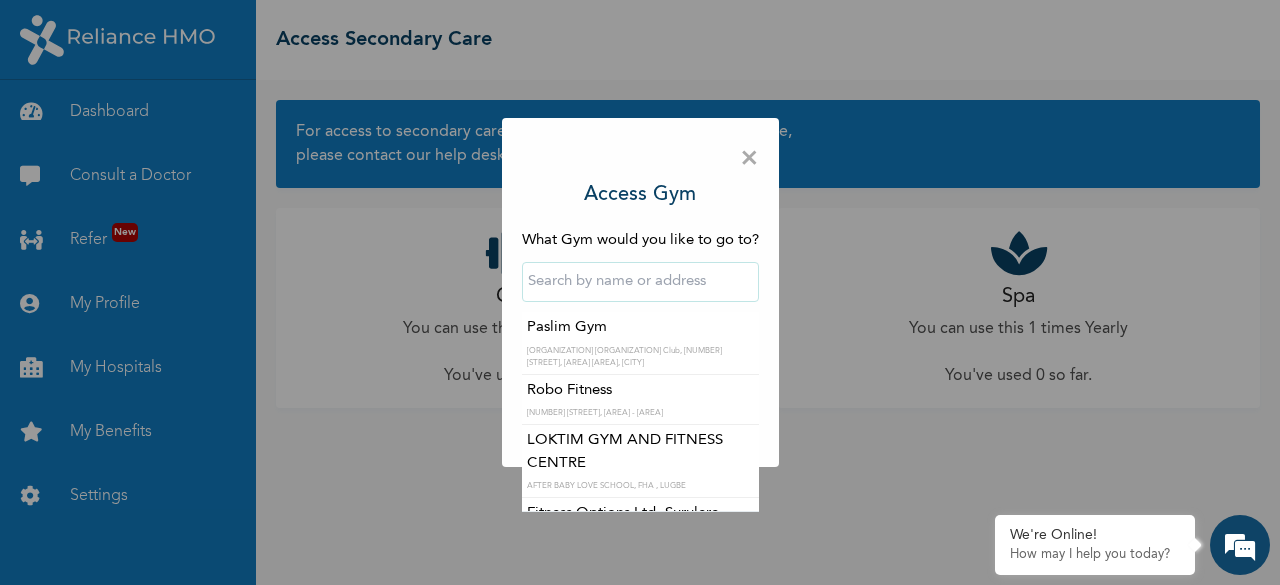 click at bounding box center [640, 282] 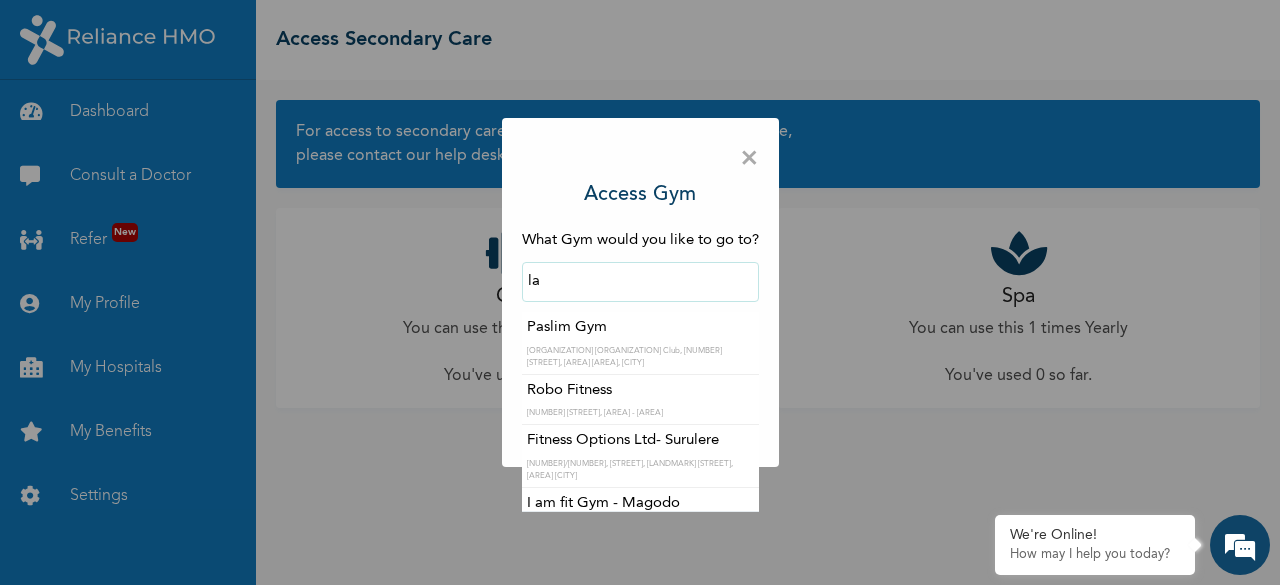 type on "l" 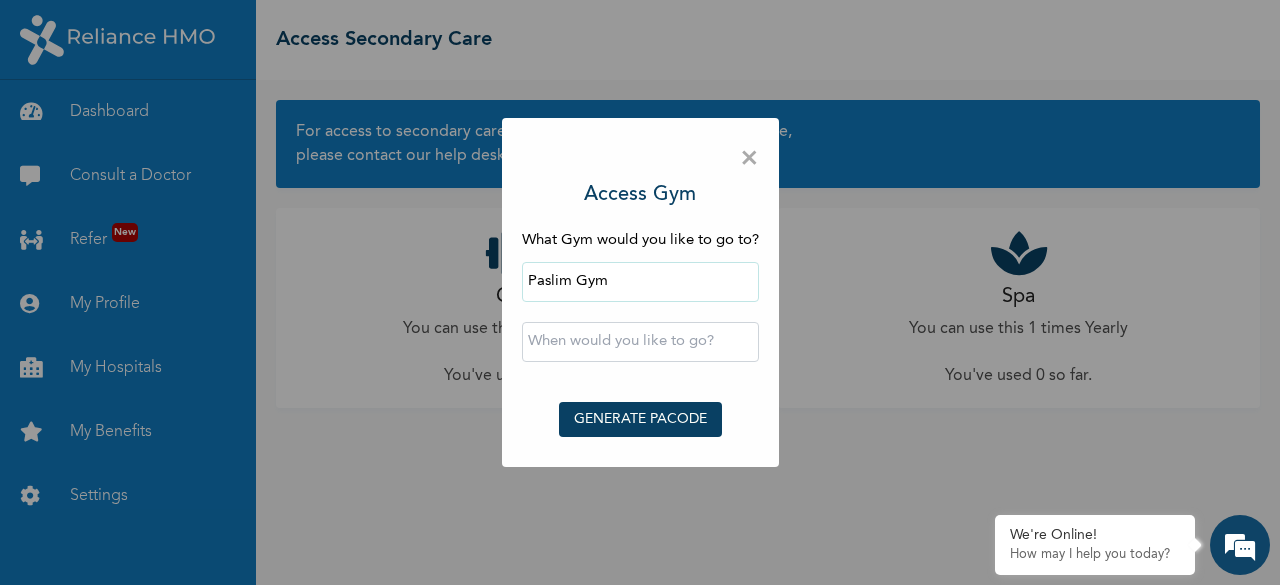 drag, startPoint x: 661, startPoint y: 352, endPoint x: 574, endPoint y: 346, distance: 87.20665 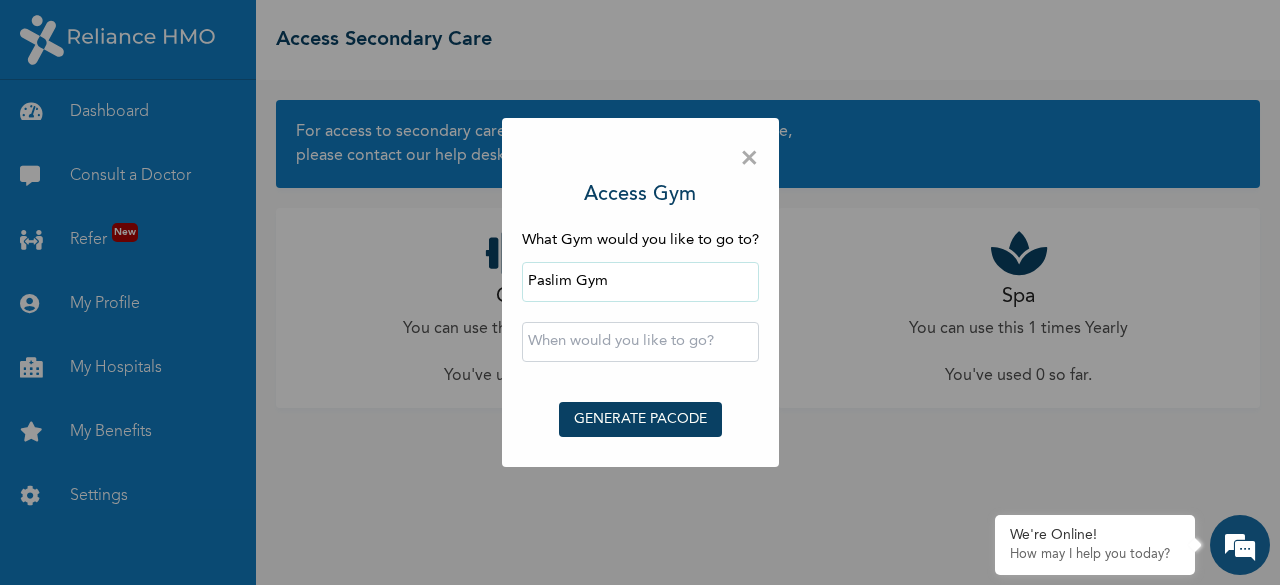 click on "Paslim Gym" at bounding box center [640, 282] 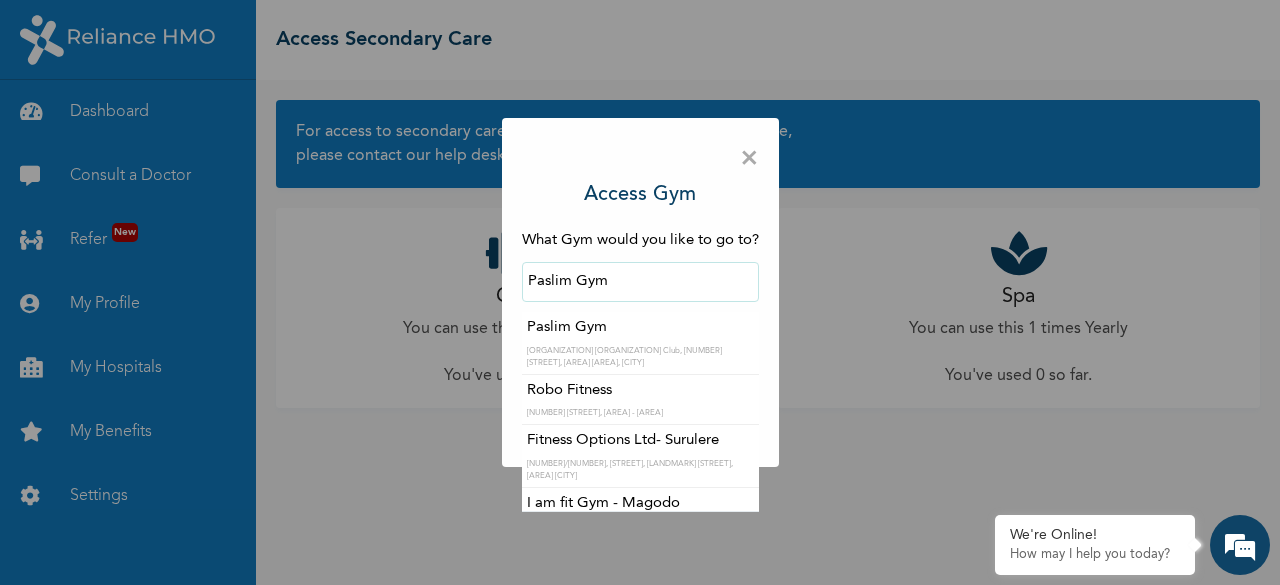 scroll, scrollTop: 40, scrollLeft: 0, axis: vertical 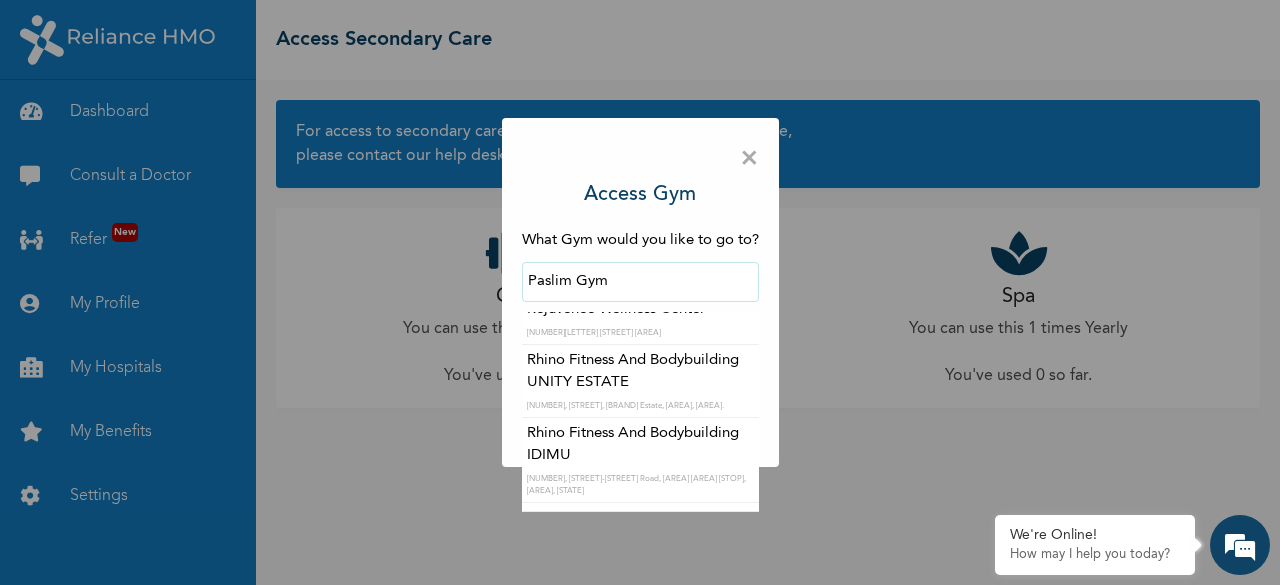 drag, startPoint x: 625, startPoint y: 277, endPoint x: 320, endPoint y: 258, distance: 305.59122 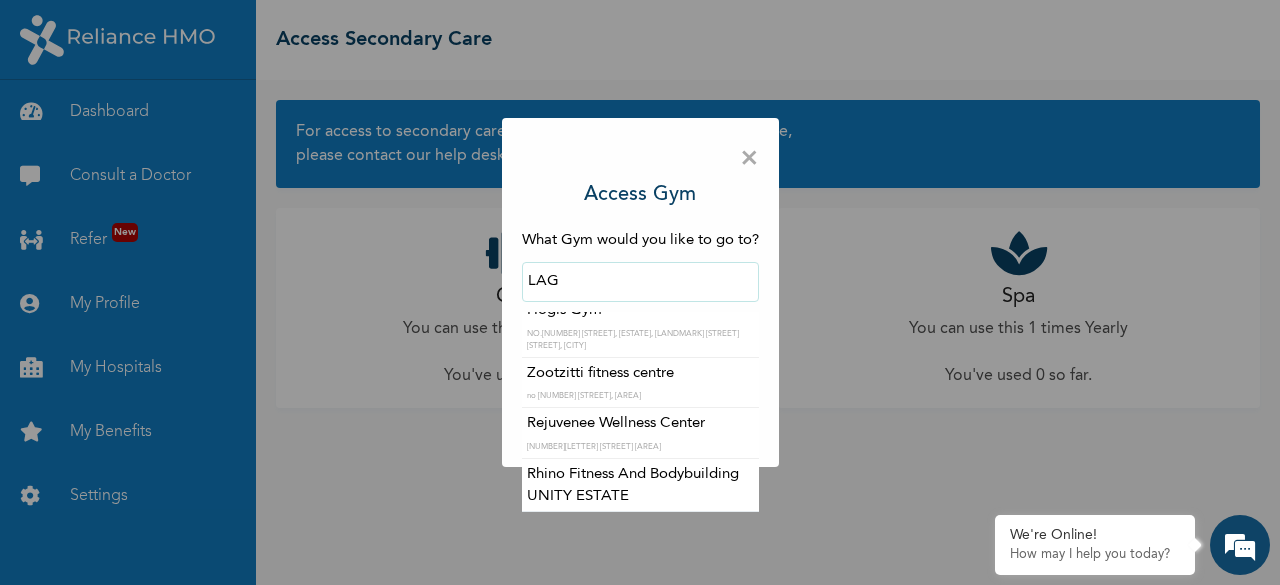 scroll, scrollTop: 2478, scrollLeft: 0, axis: vertical 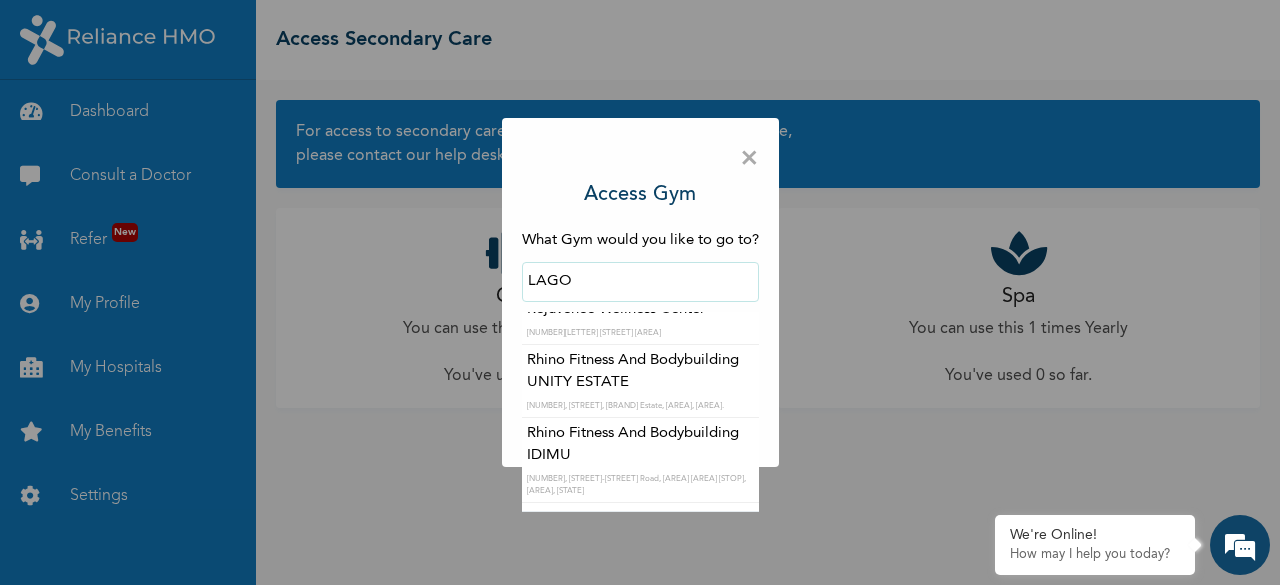 type on "[CITY]" 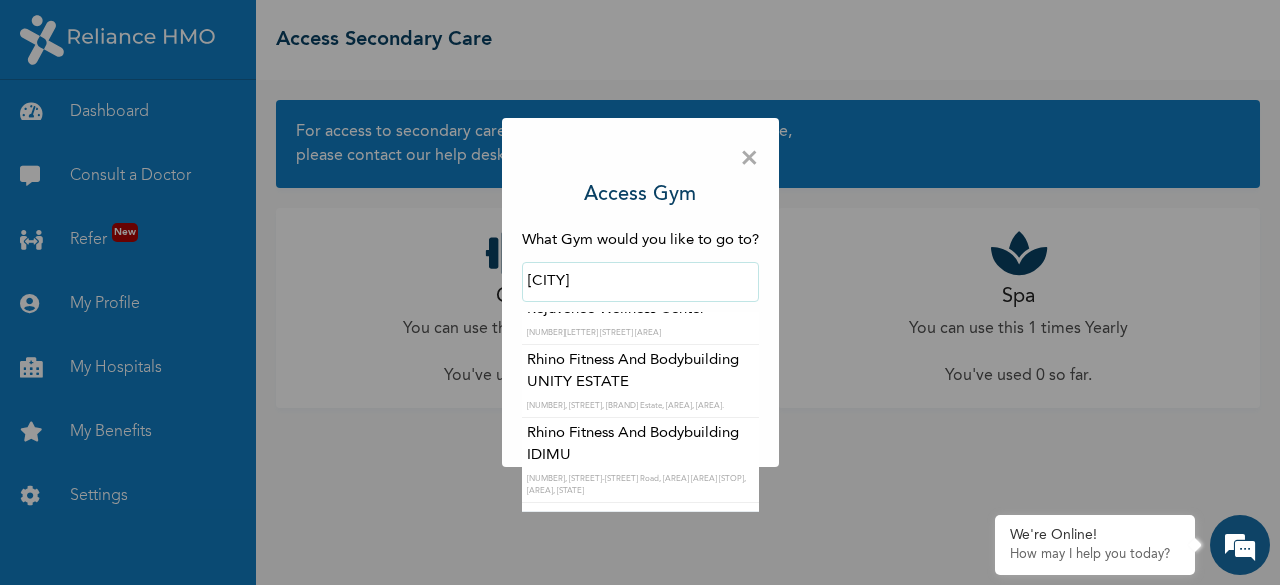 click on "GENERATE PACODE" at bounding box center [640, 419] 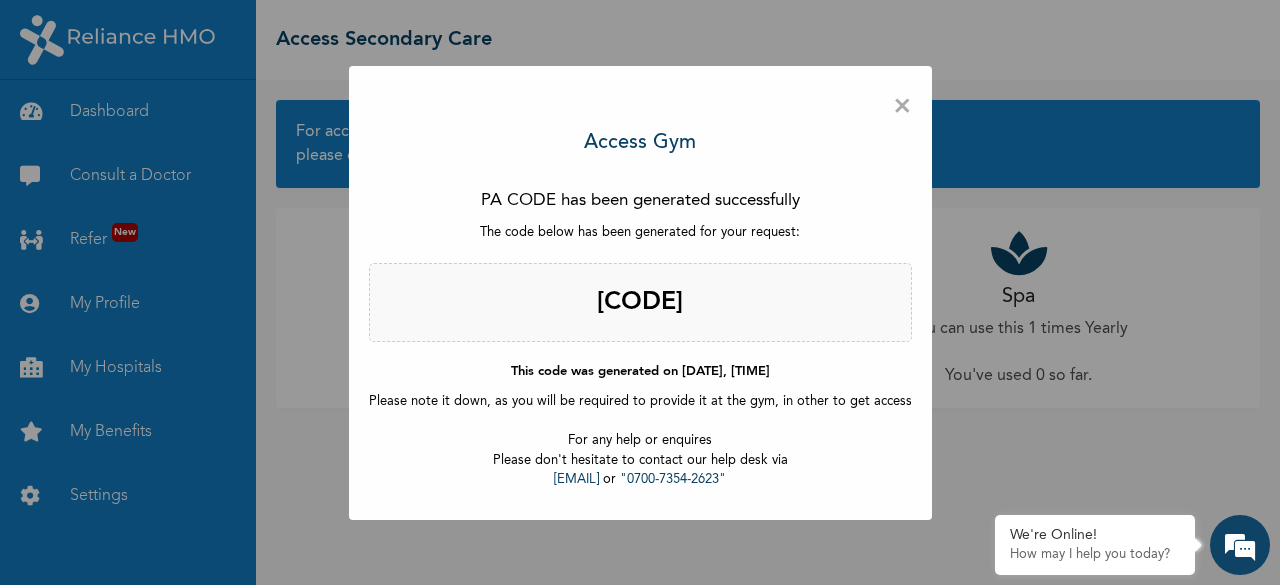 click on "× Access Gym PA CODE has been generated successfully The code below has been generated for your request: PA/[CODE] This code was generated on [DATE], [TIME] Please note it down, as you will be required to provide it at the gym, in other to get access For any help or enquires Please don't hesitate to contact our help desk via "[EMAIL]" or "[PHONE]"" at bounding box center [640, 293] 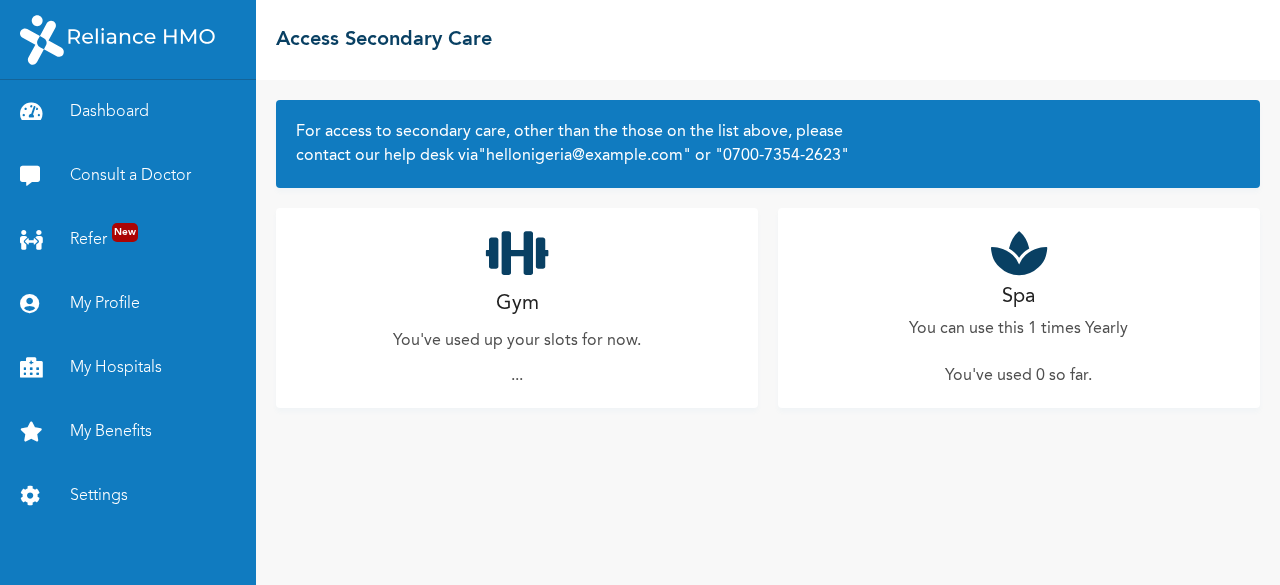 scroll, scrollTop: 0, scrollLeft: 0, axis: both 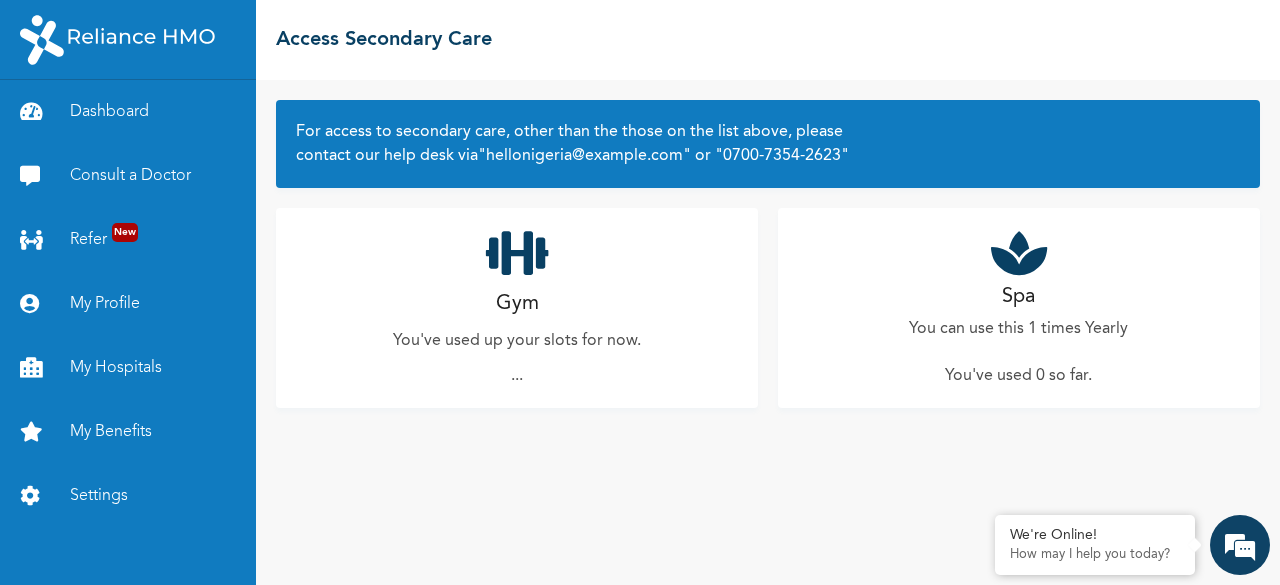 click on "..." at bounding box center [517, 376] 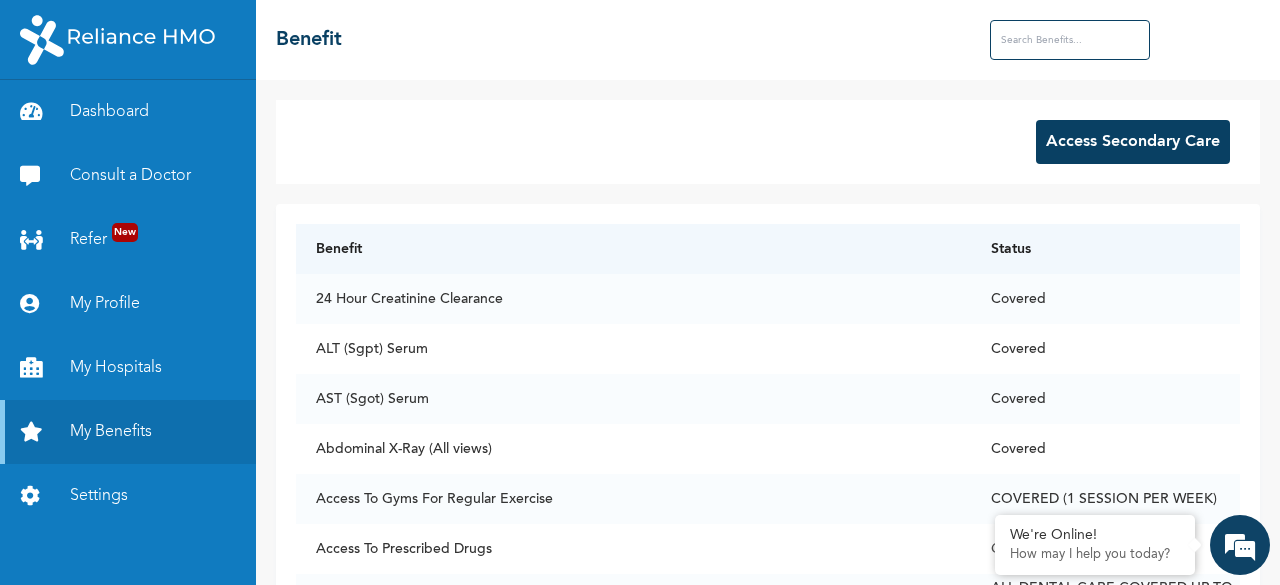 click at bounding box center (1070, 40) 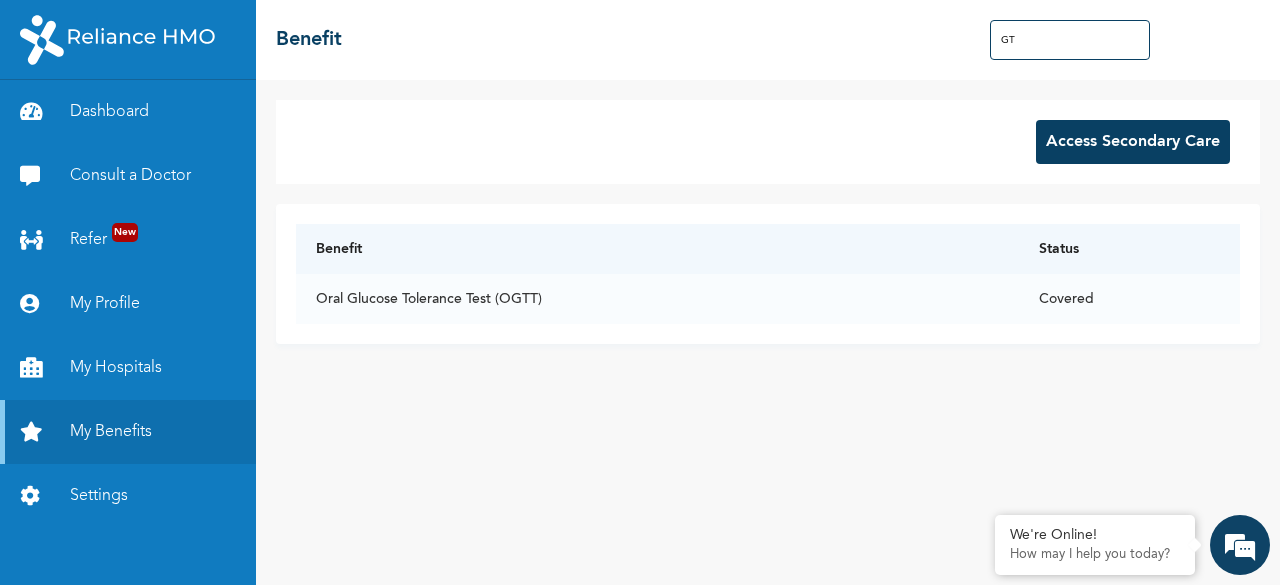 type on "G" 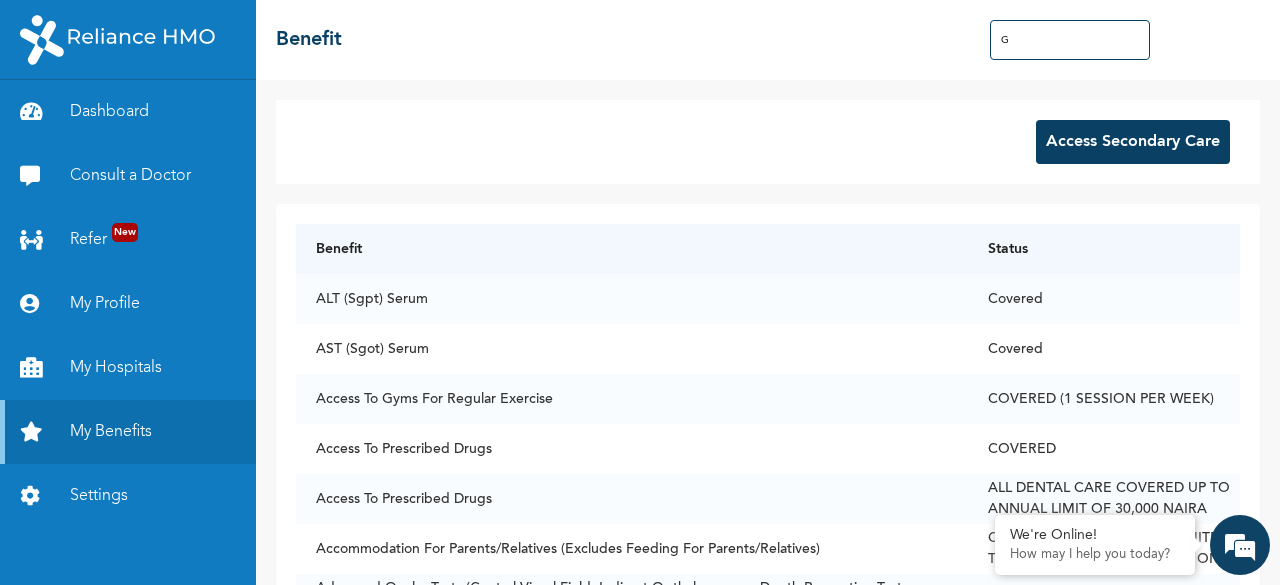type 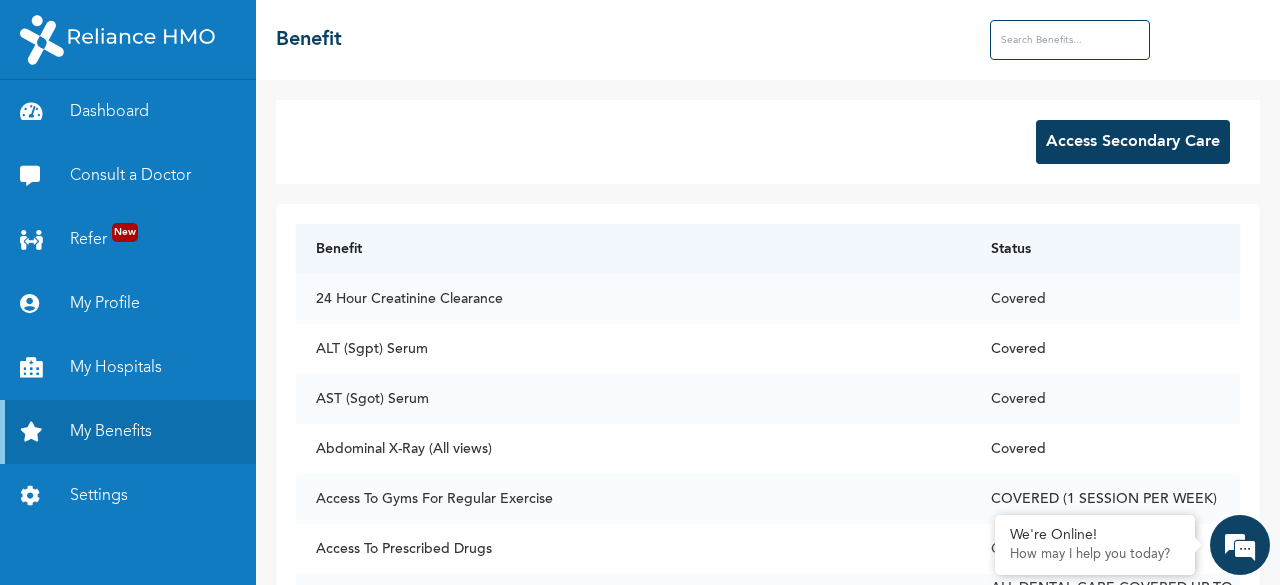 click on "Access Secondary Care" at bounding box center (1133, 142) 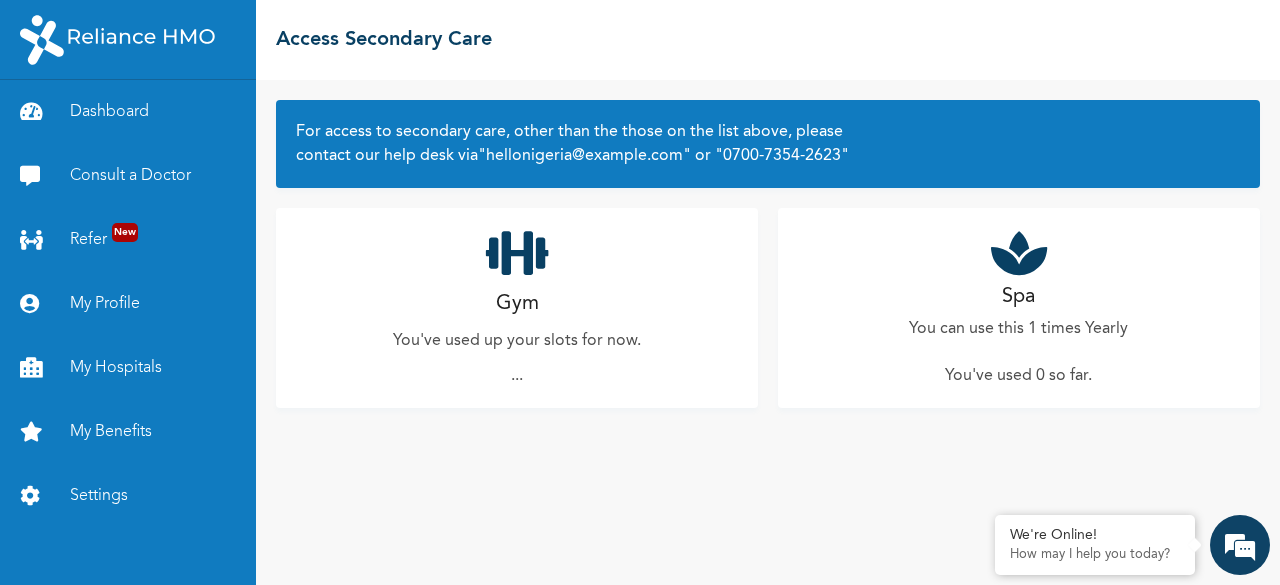 click at bounding box center [1019, 253] 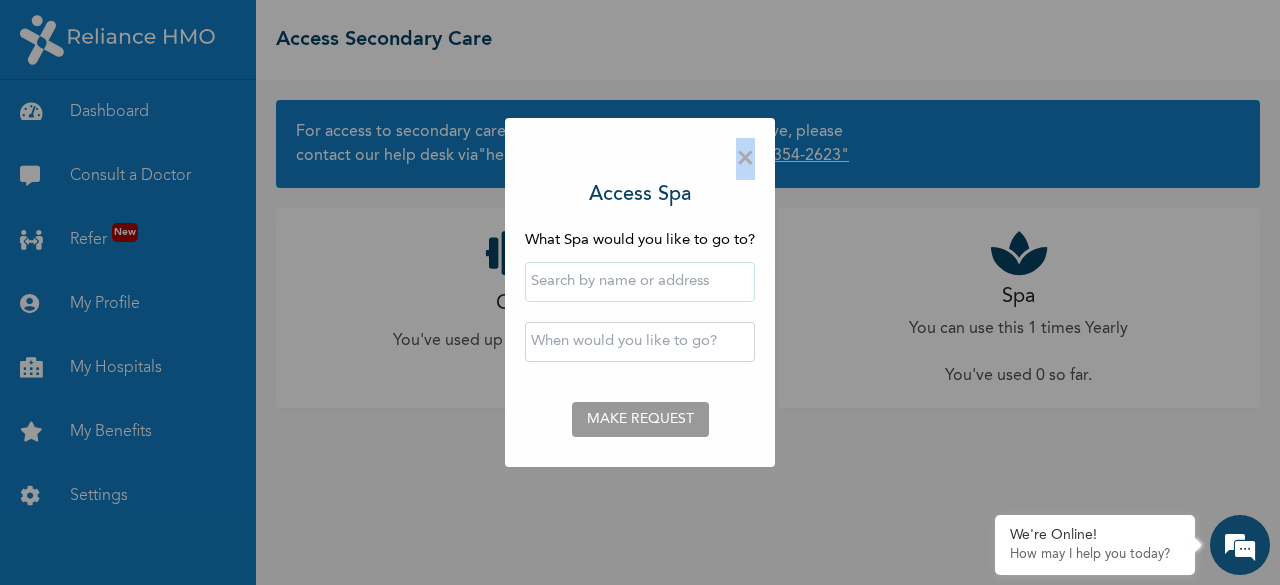 click on "×" at bounding box center [745, 159] 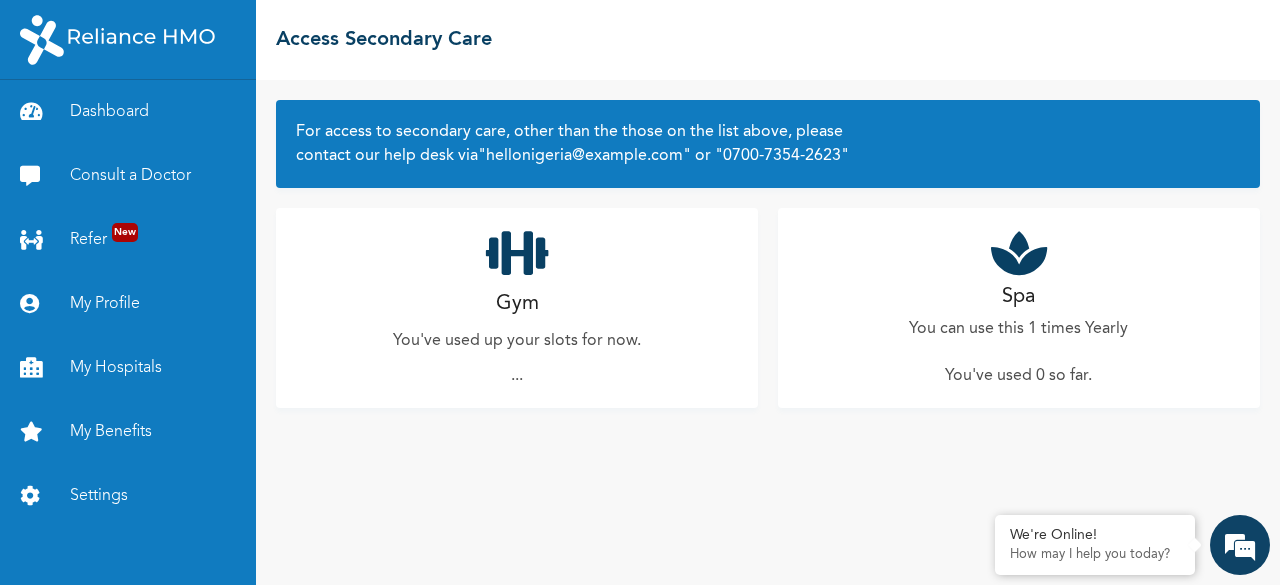 click at bounding box center (517, 253) 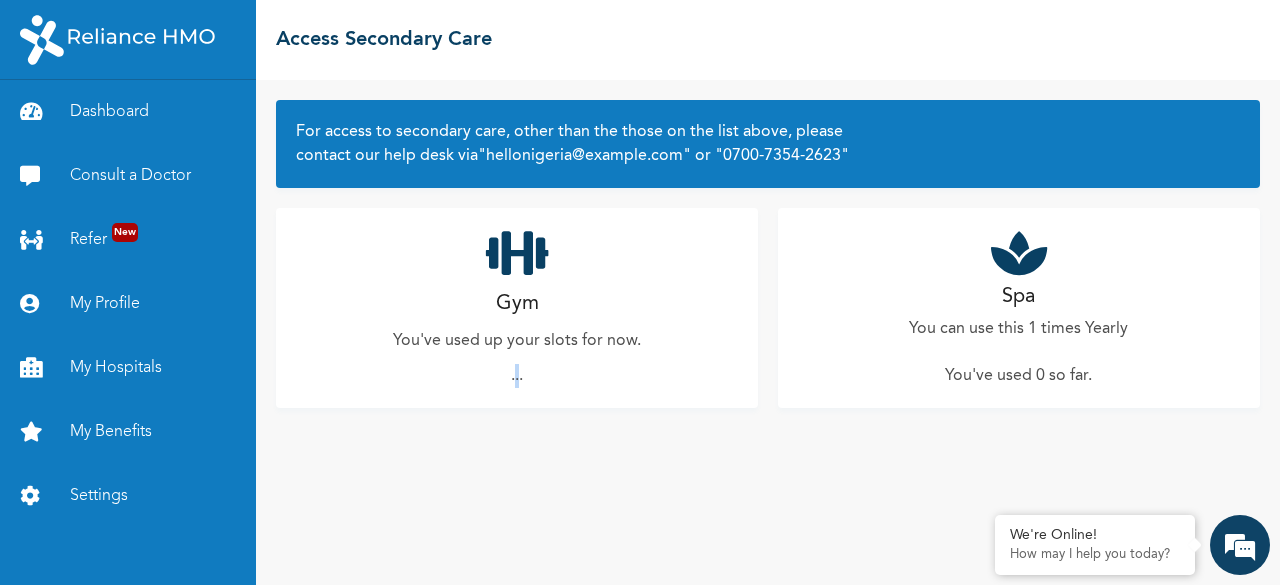 click on "..." at bounding box center [517, 376] 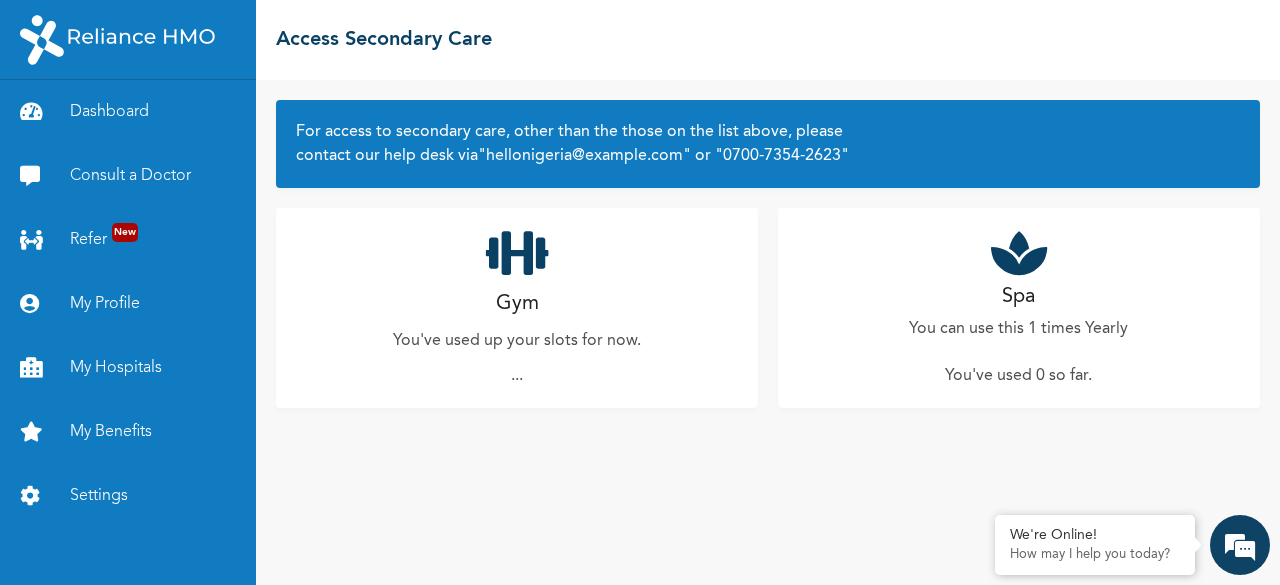 click at bounding box center [517, 253] 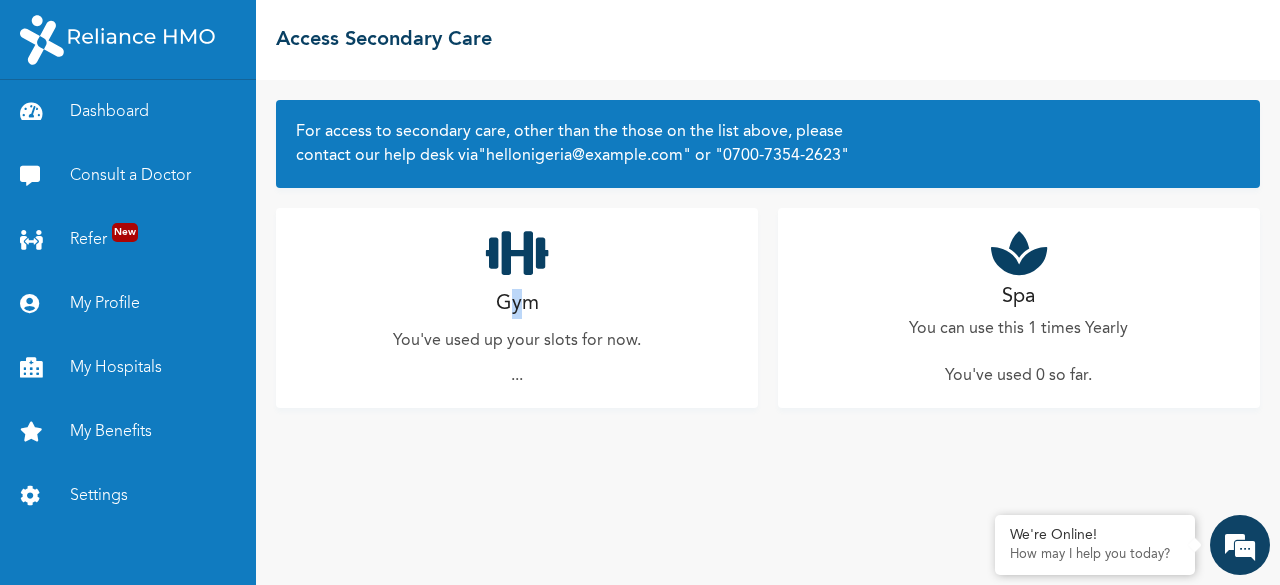 click on "Gym You've used up your slots for now.  ..." at bounding box center (517, 308) 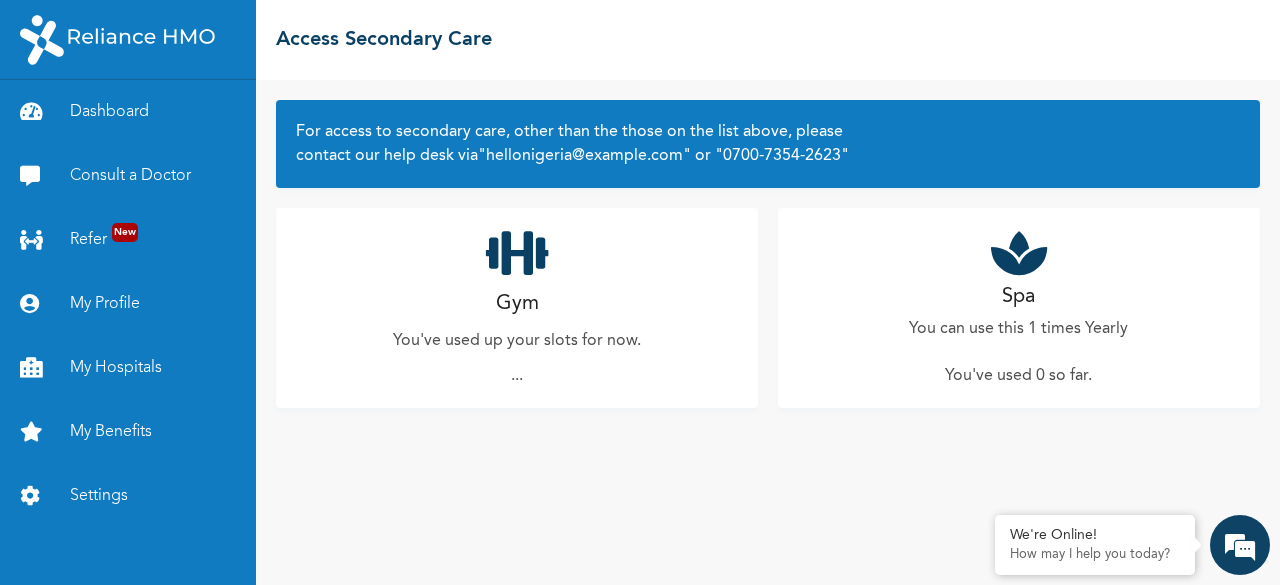 click at bounding box center (517, 253) 